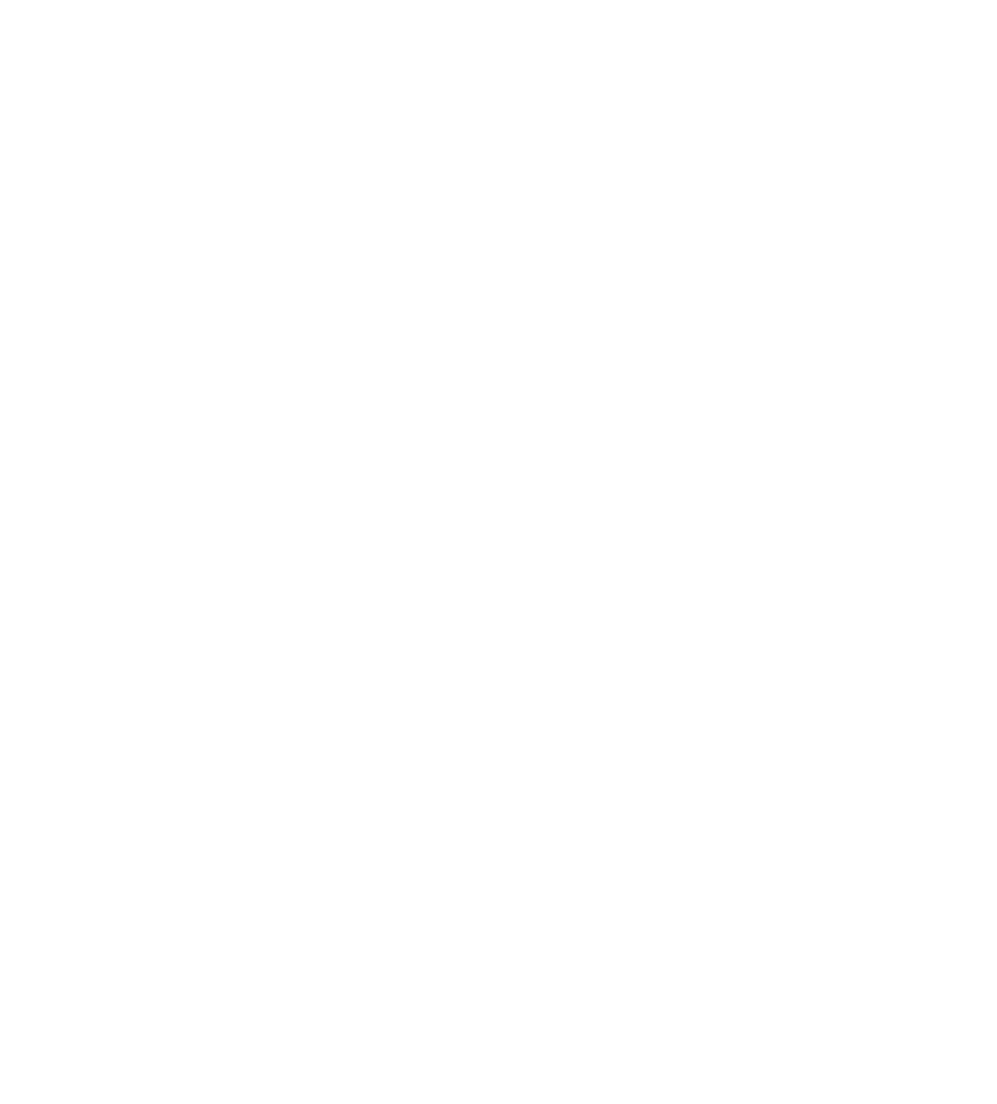 scroll, scrollTop: 0, scrollLeft: 0, axis: both 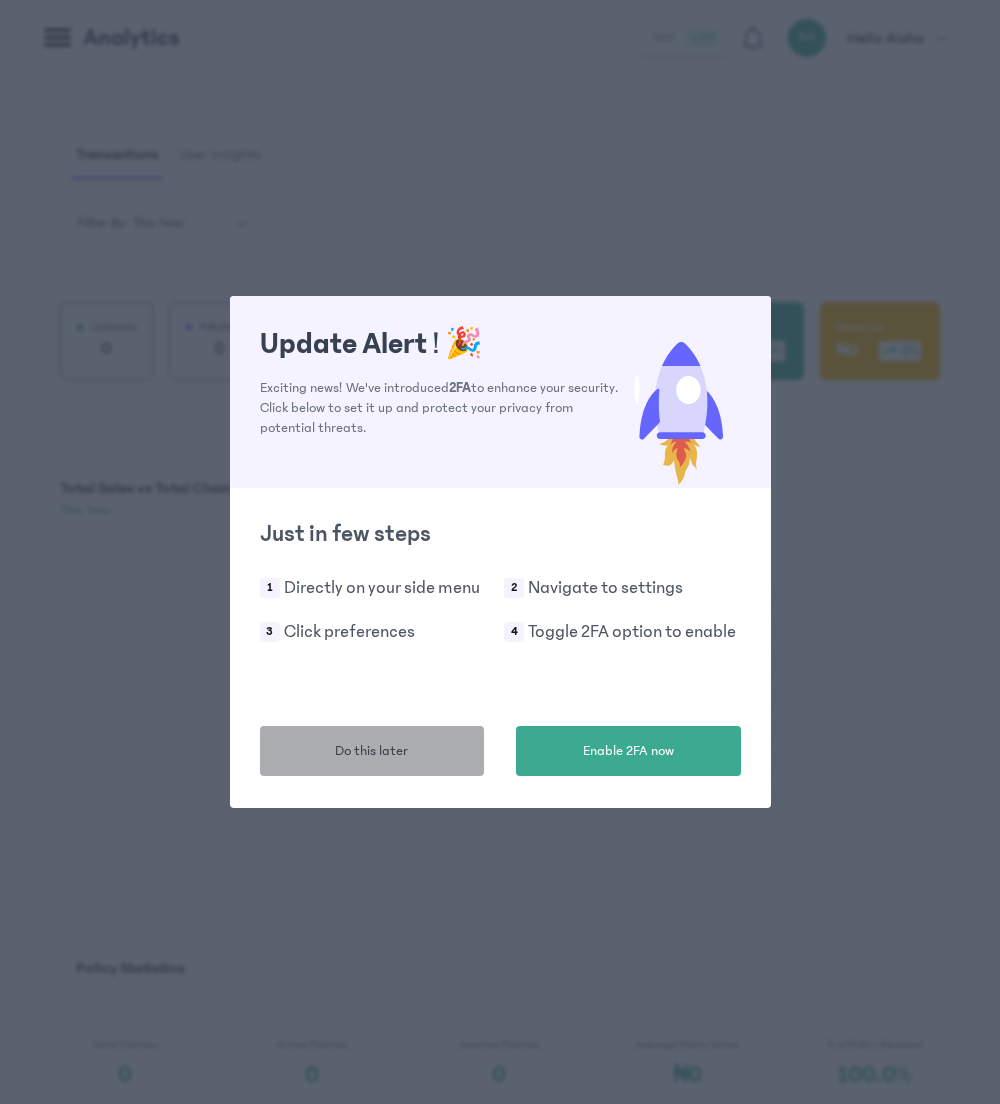 click on "Do this later" at bounding box center [372, 751] 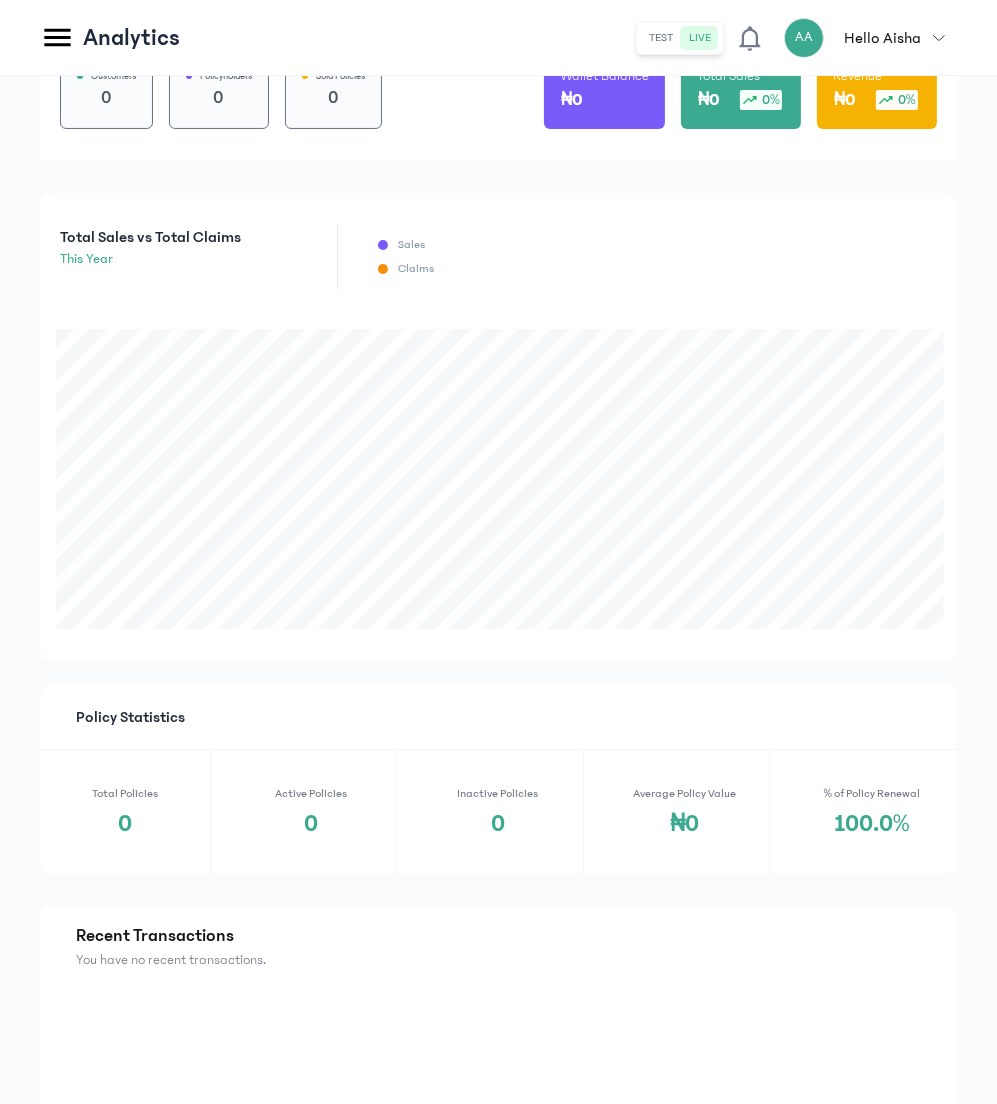 scroll, scrollTop: 0, scrollLeft: 0, axis: both 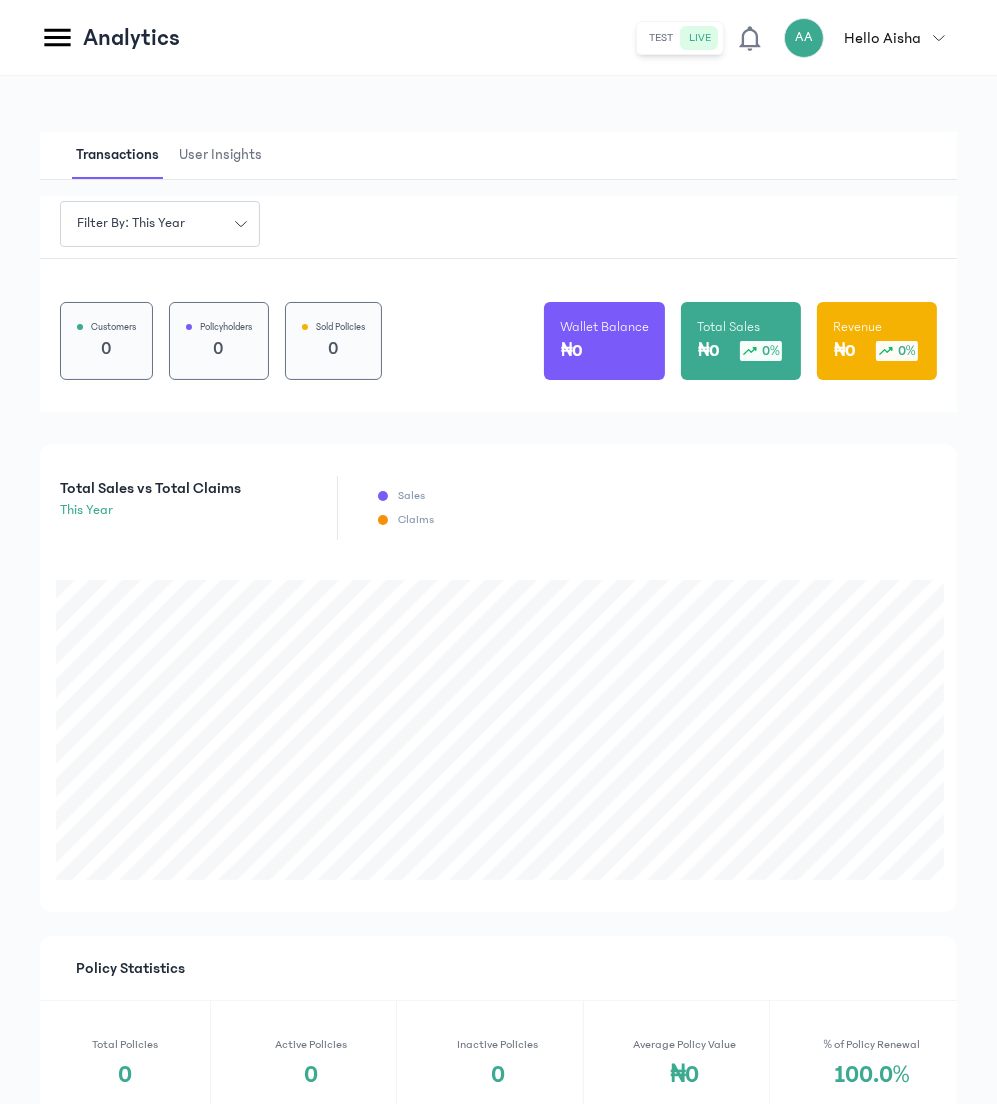 click 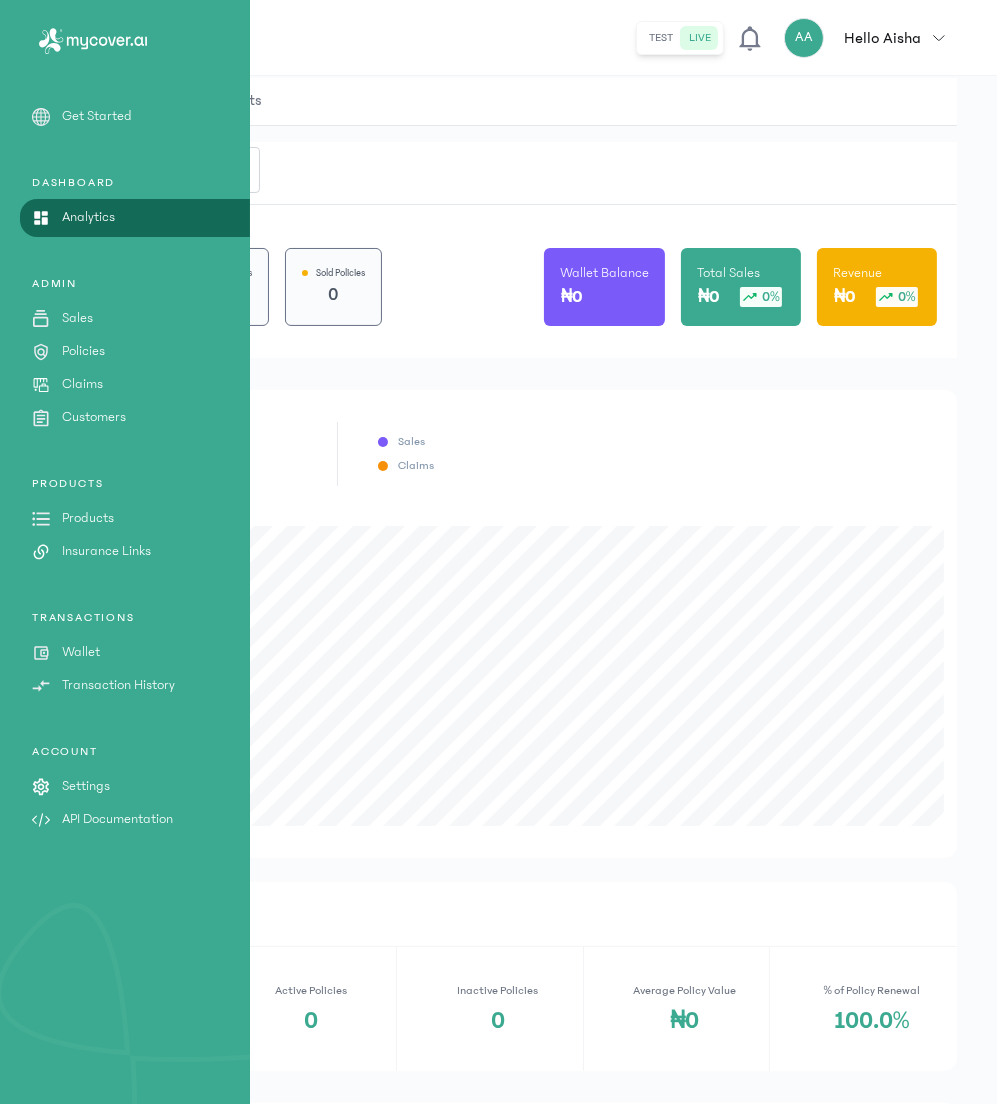 scroll, scrollTop: 62, scrollLeft: 0, axis: vertical 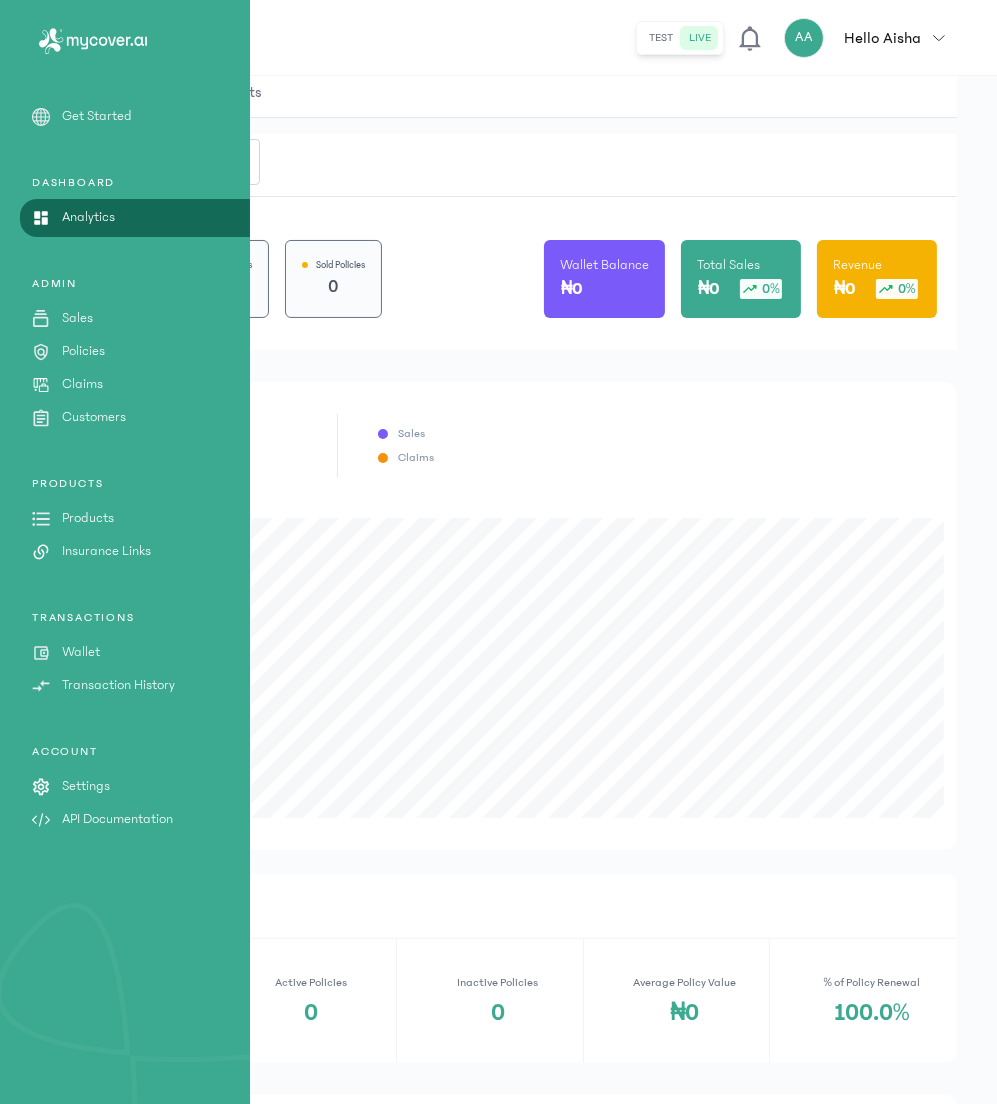 click on "Products" at bounding box center [88, 518] 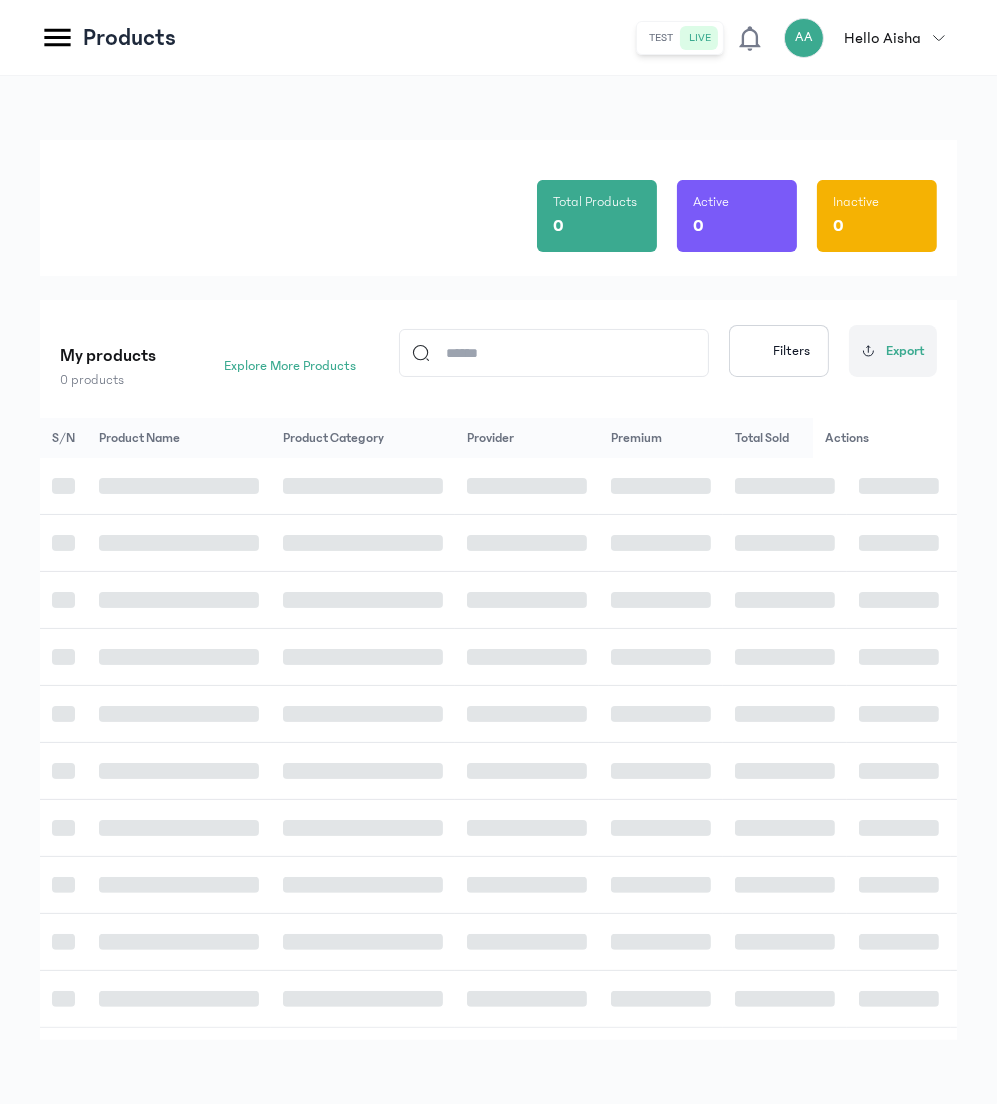 scroll, scrollTop: 0, scrollLeft: 0, axis: both 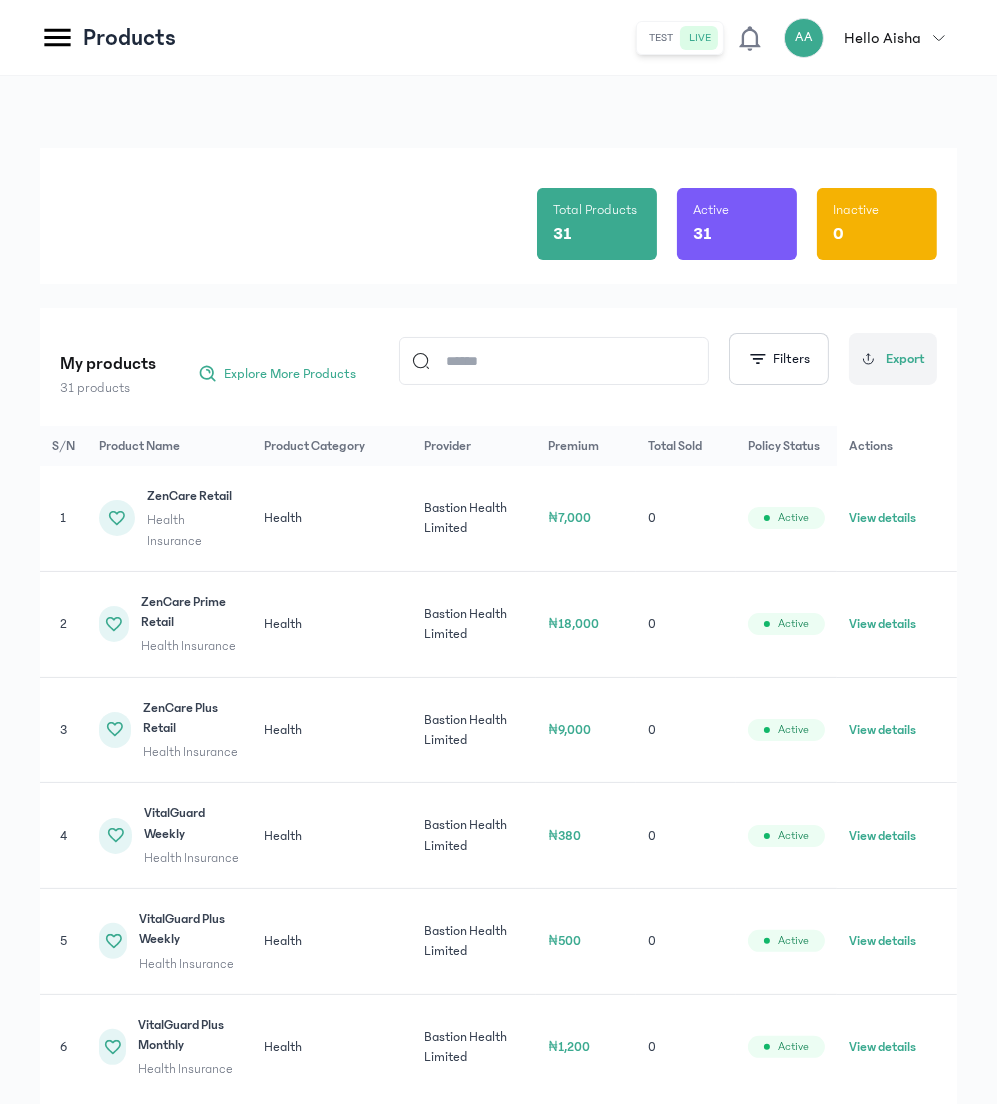 click 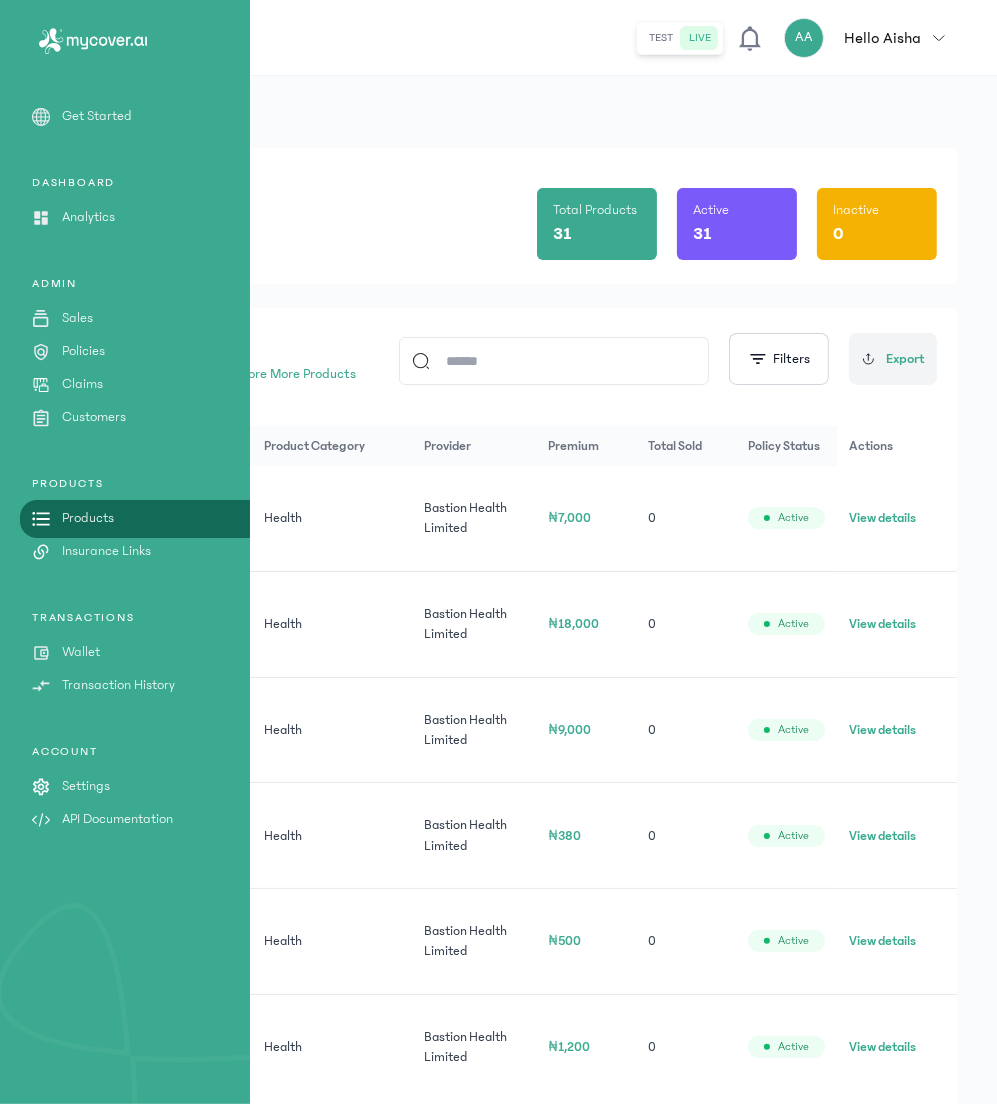 click on "Insurance Links" at bounding box center (106, 551) 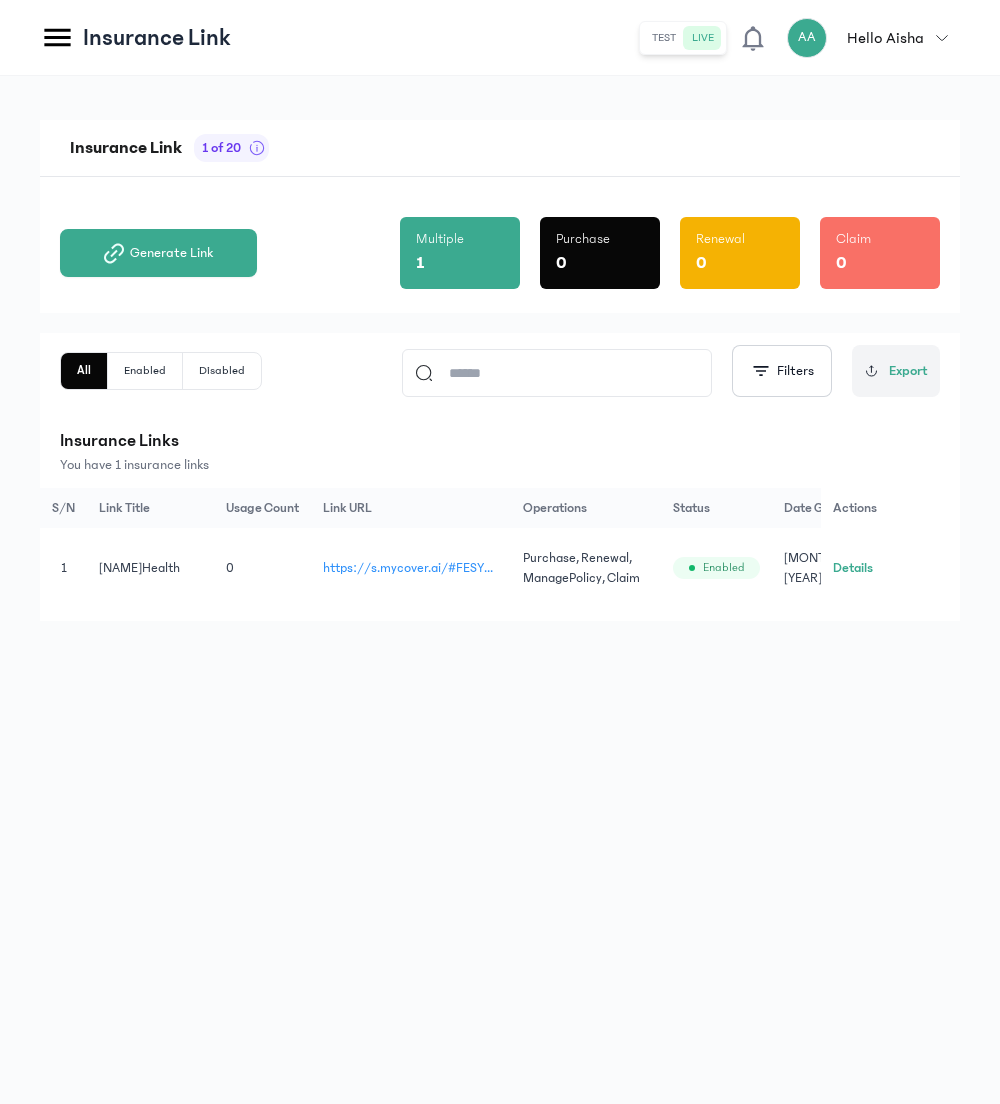 drag, startPoint x: 433, startPoint y: 567, endPoint x: 406, endPoint y: 567, distance: 27 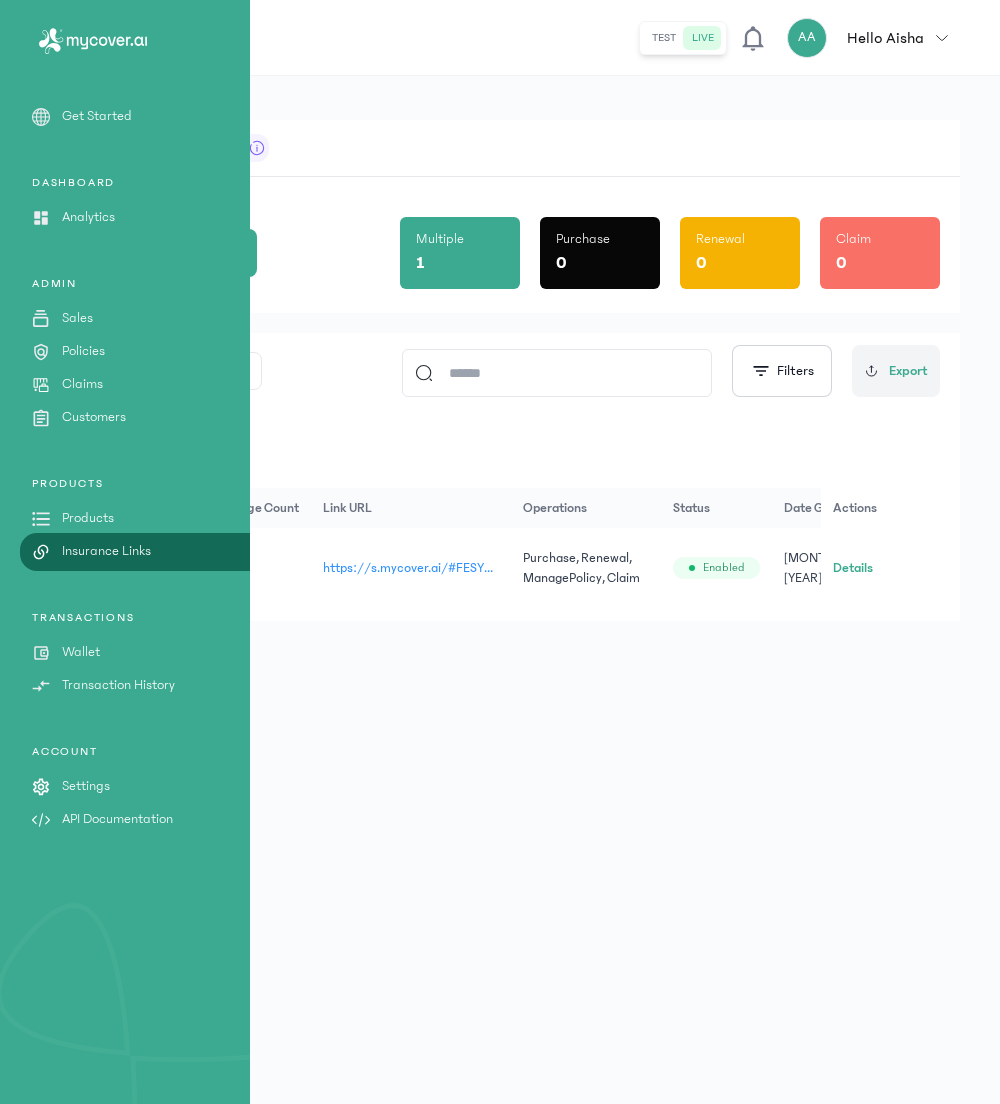 click on "Products" at bounding box center (88, 518) 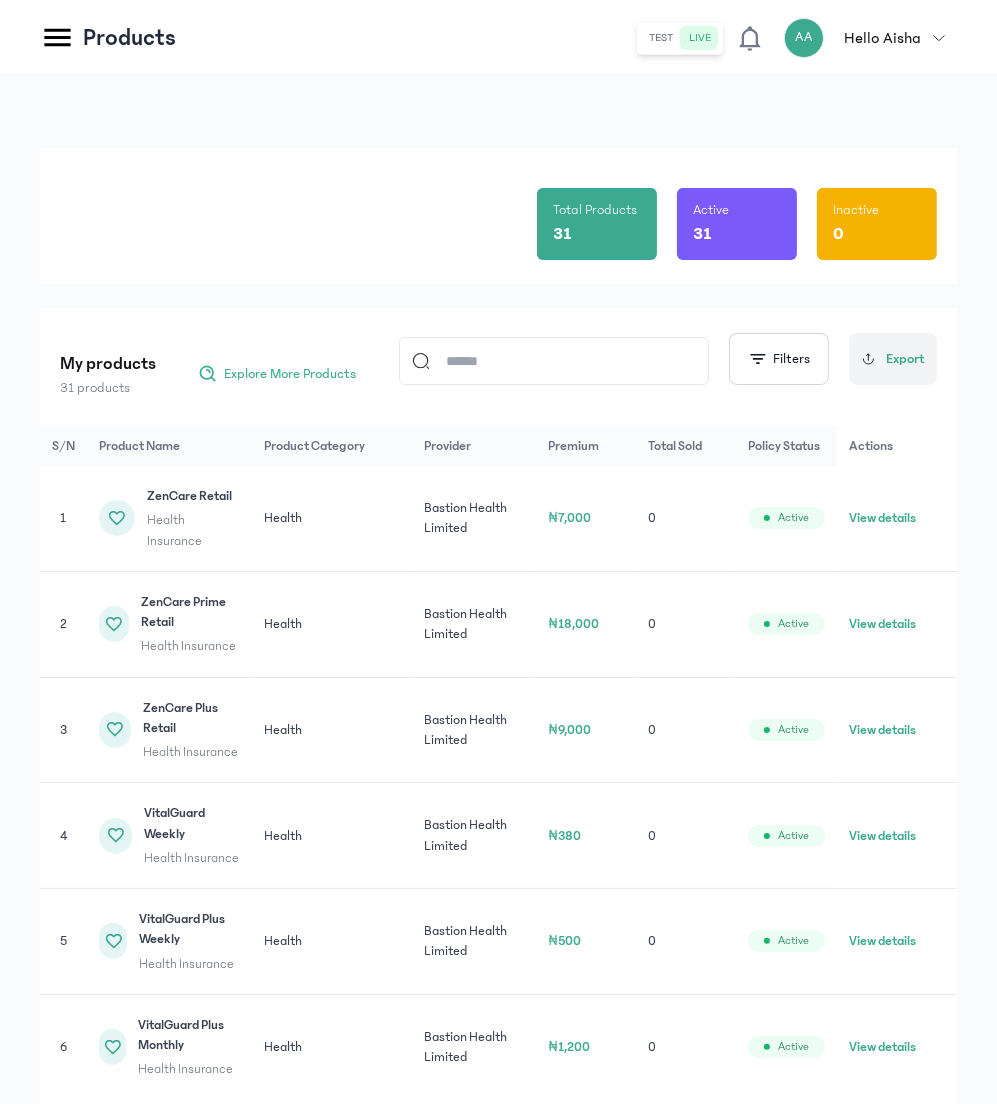 click 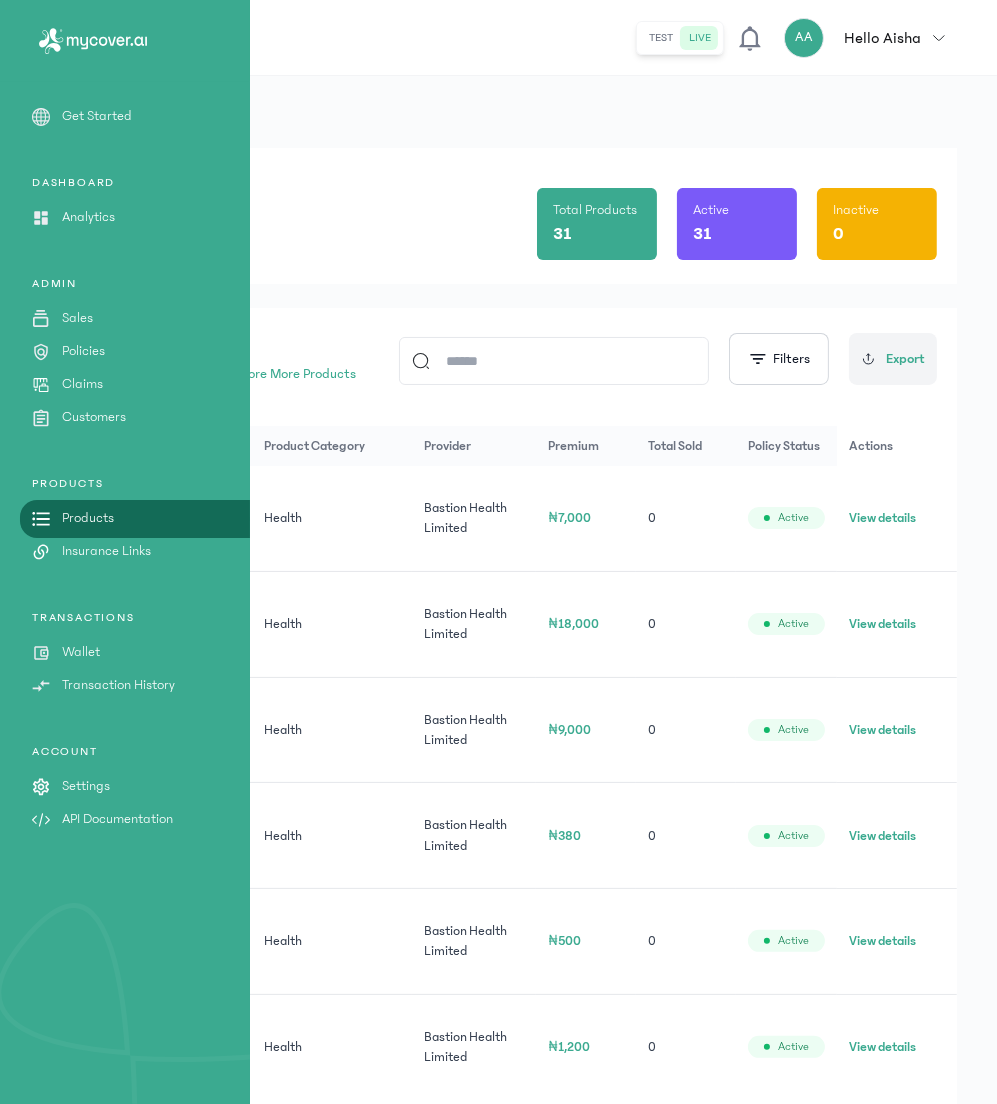 click on "Total Products 31 Active 31 Inactive 0" 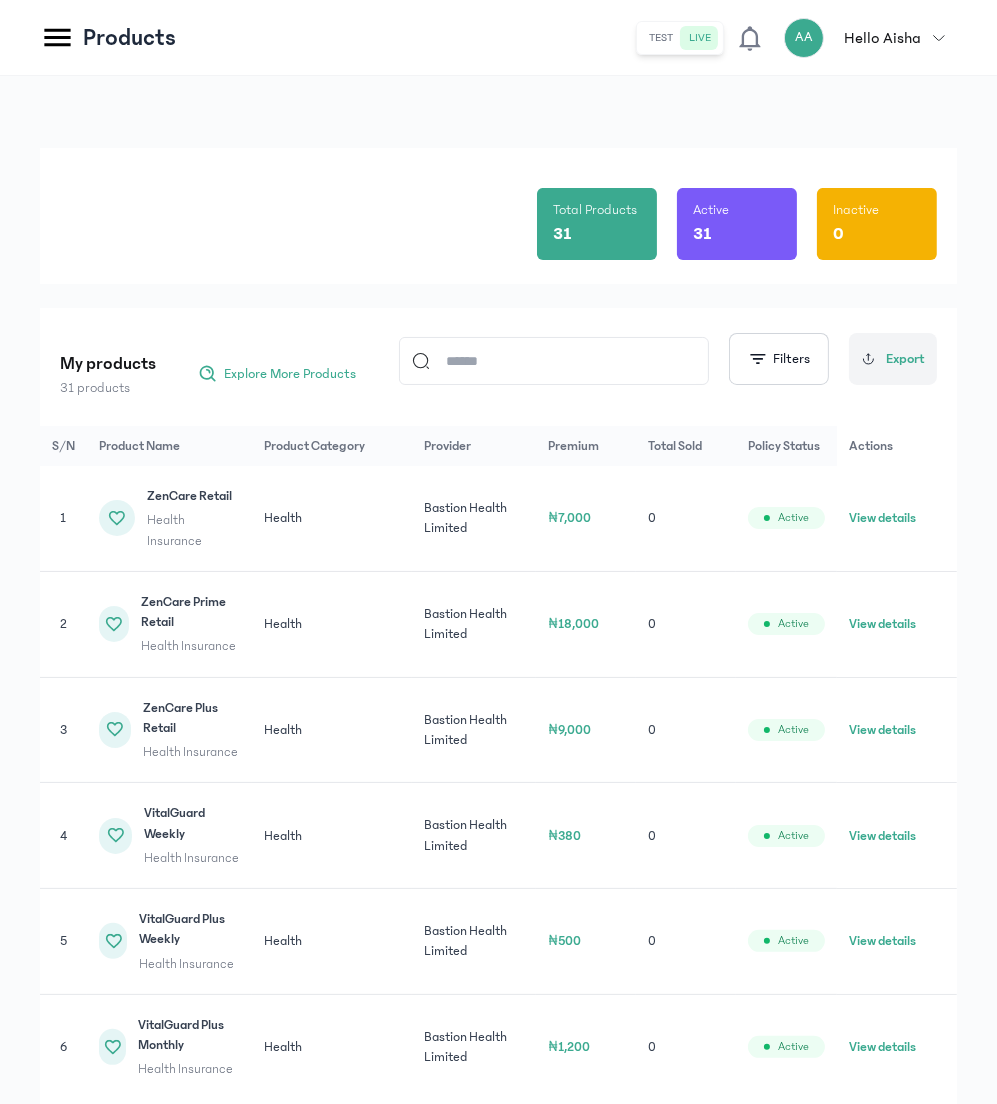 click on "Total Products 31 Active 31 Inactive 0" 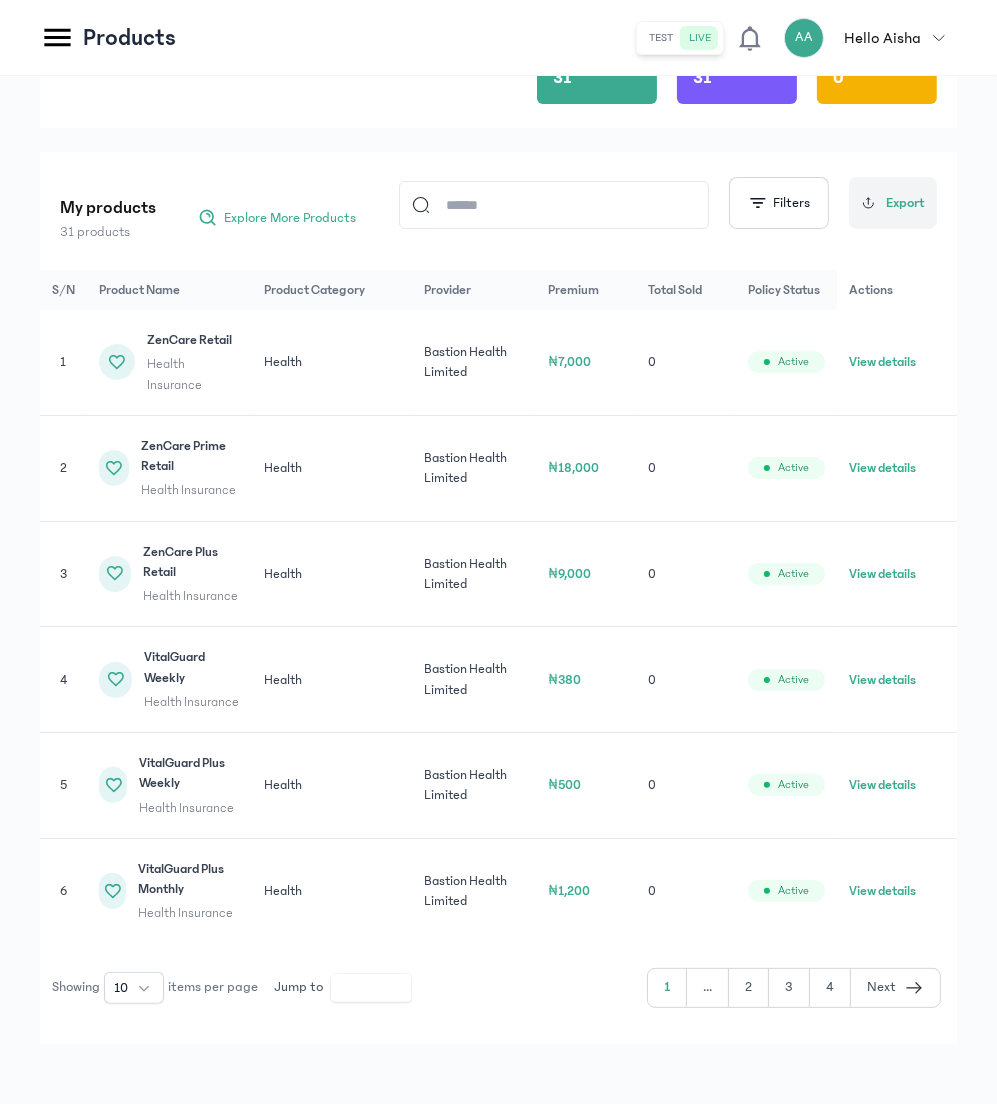 click on "Next" 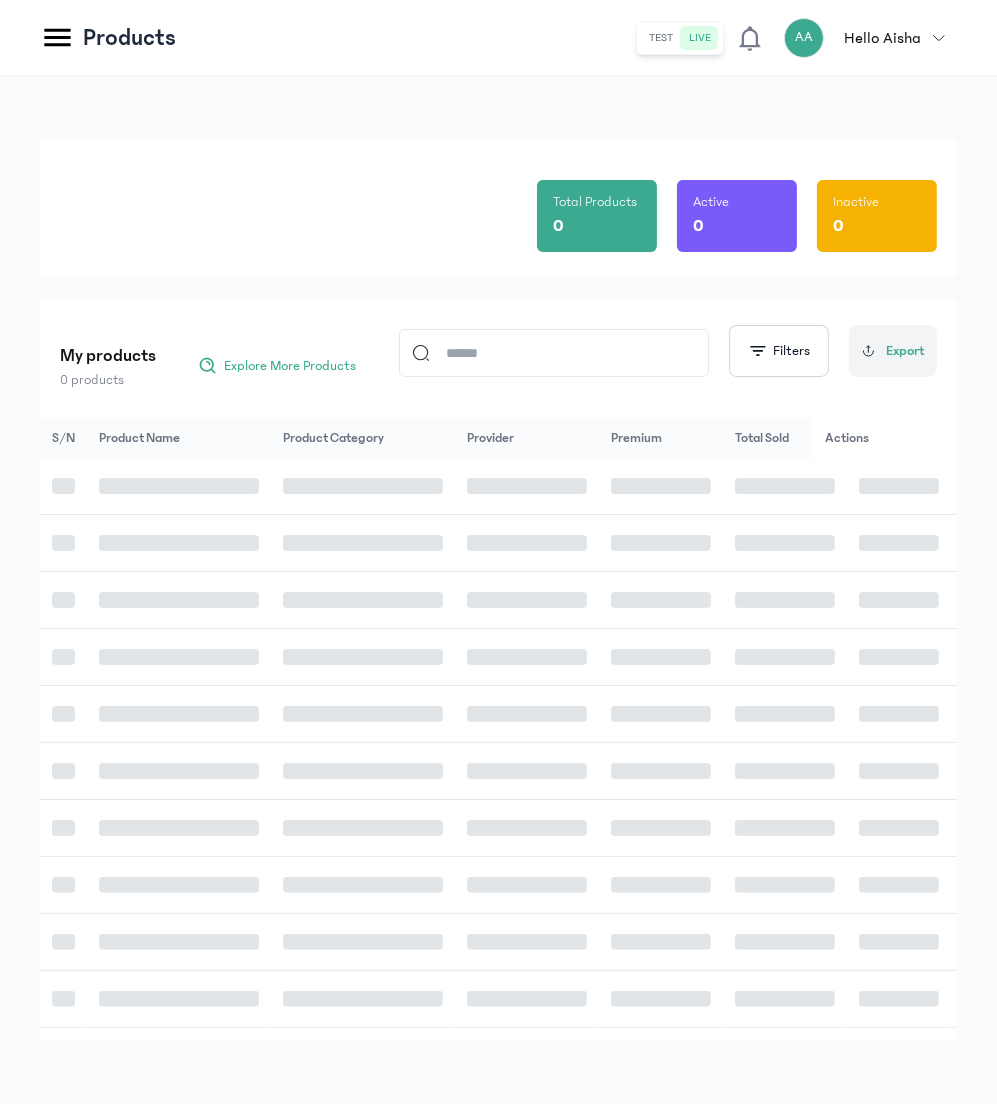 scroll, scrollTop: 8, scrollLeft: 0, axis: vertical 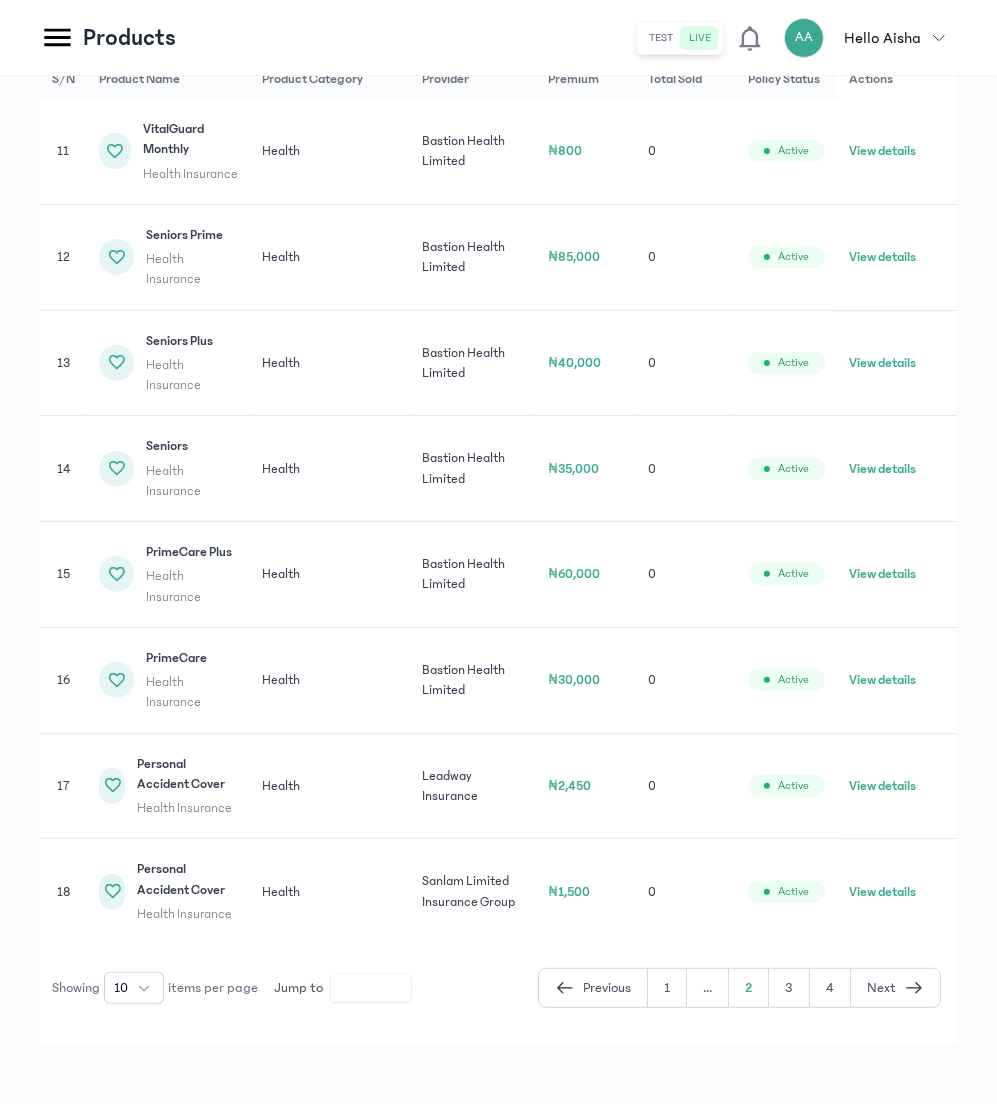 click on "View details" 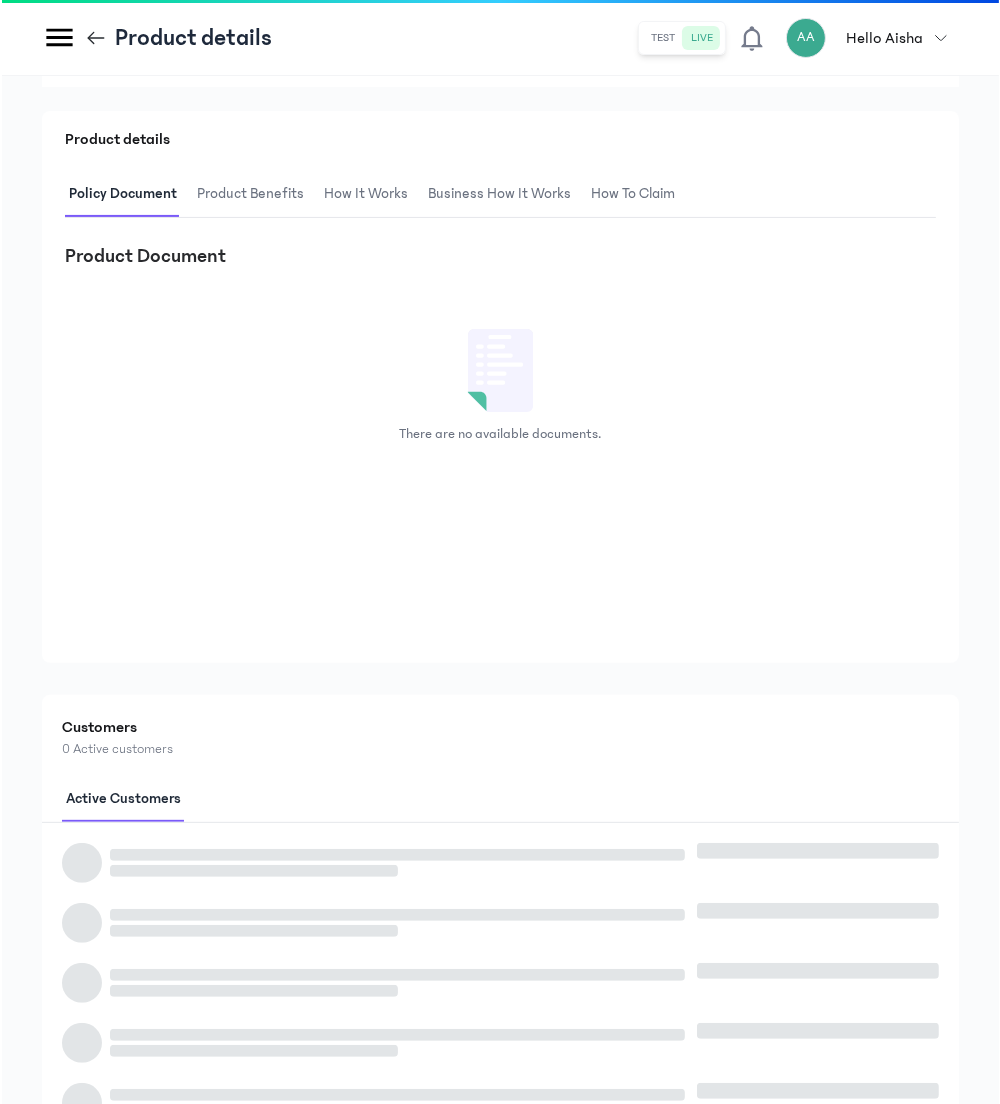 scroll, scrollTop: 0, scrollLeft: 0, axis: both 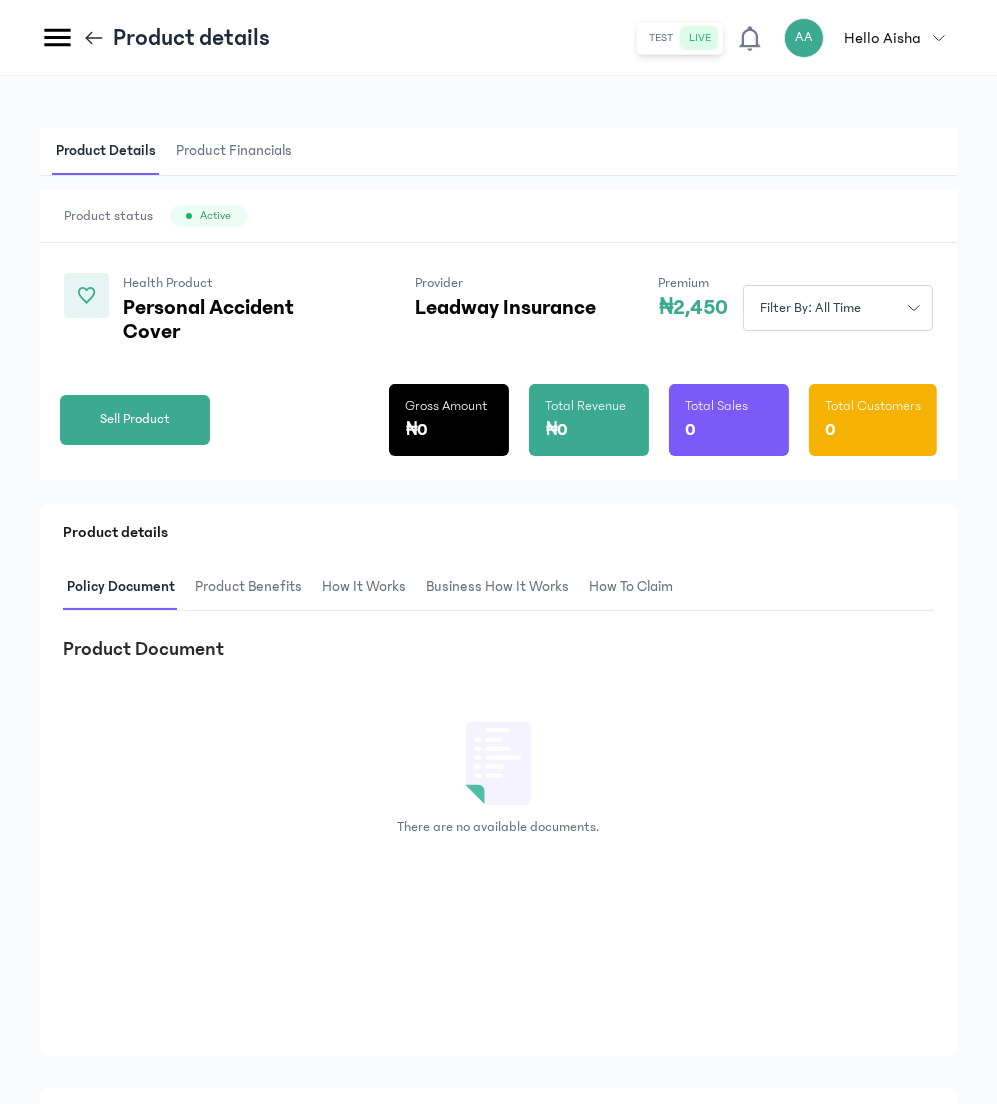click on "Product Benefits" at bounding box center [248, 587] 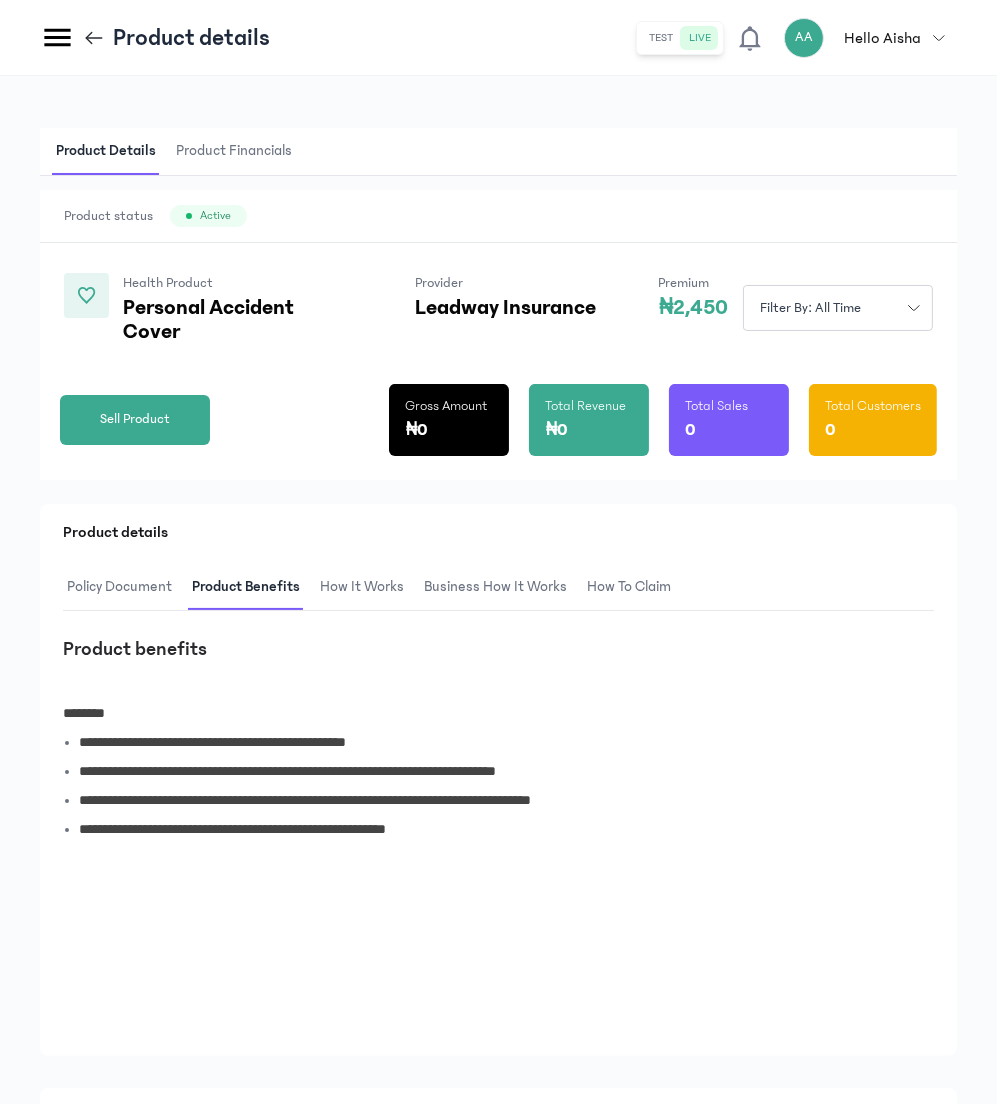 click on "How It Works" at bounding box center (362, 587) 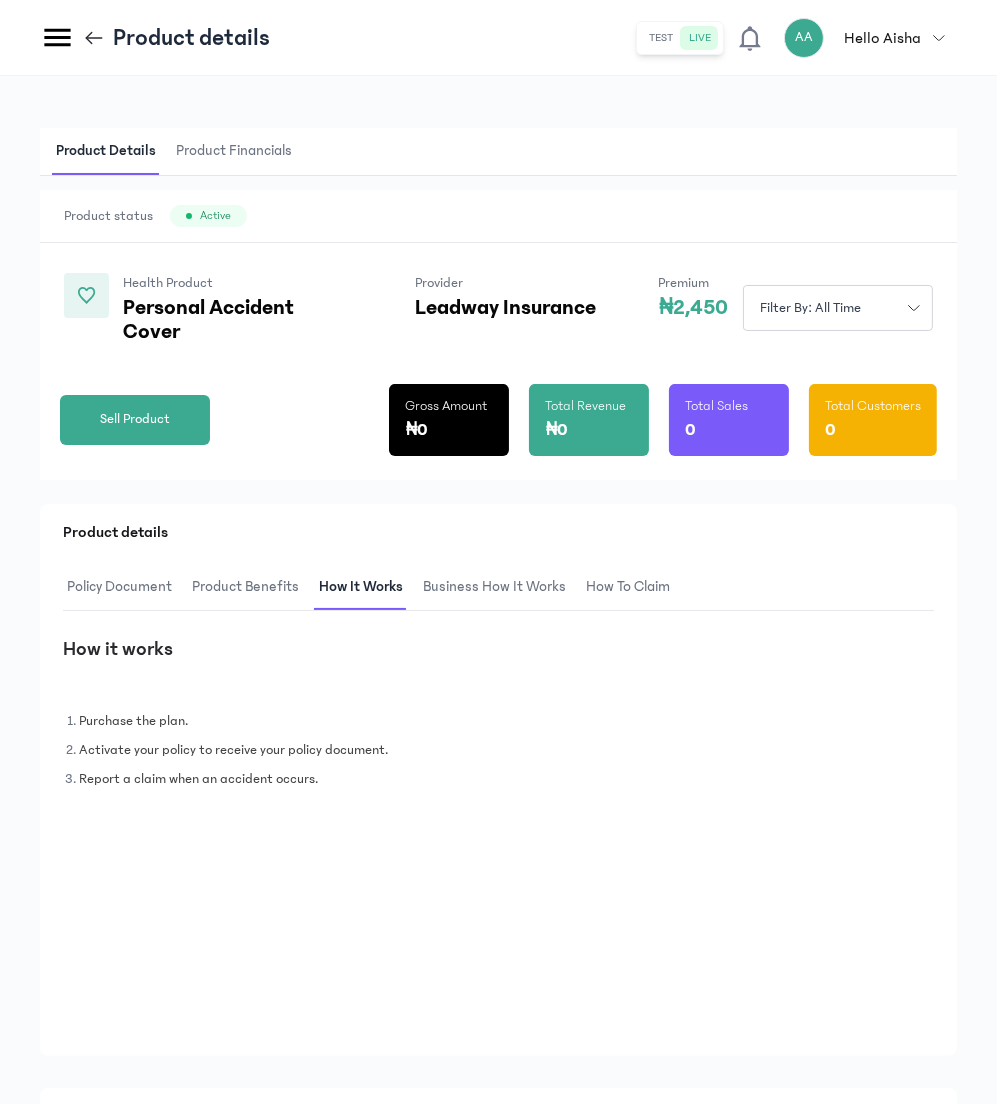 click on "How to claim" at bounding box center [628, 587] 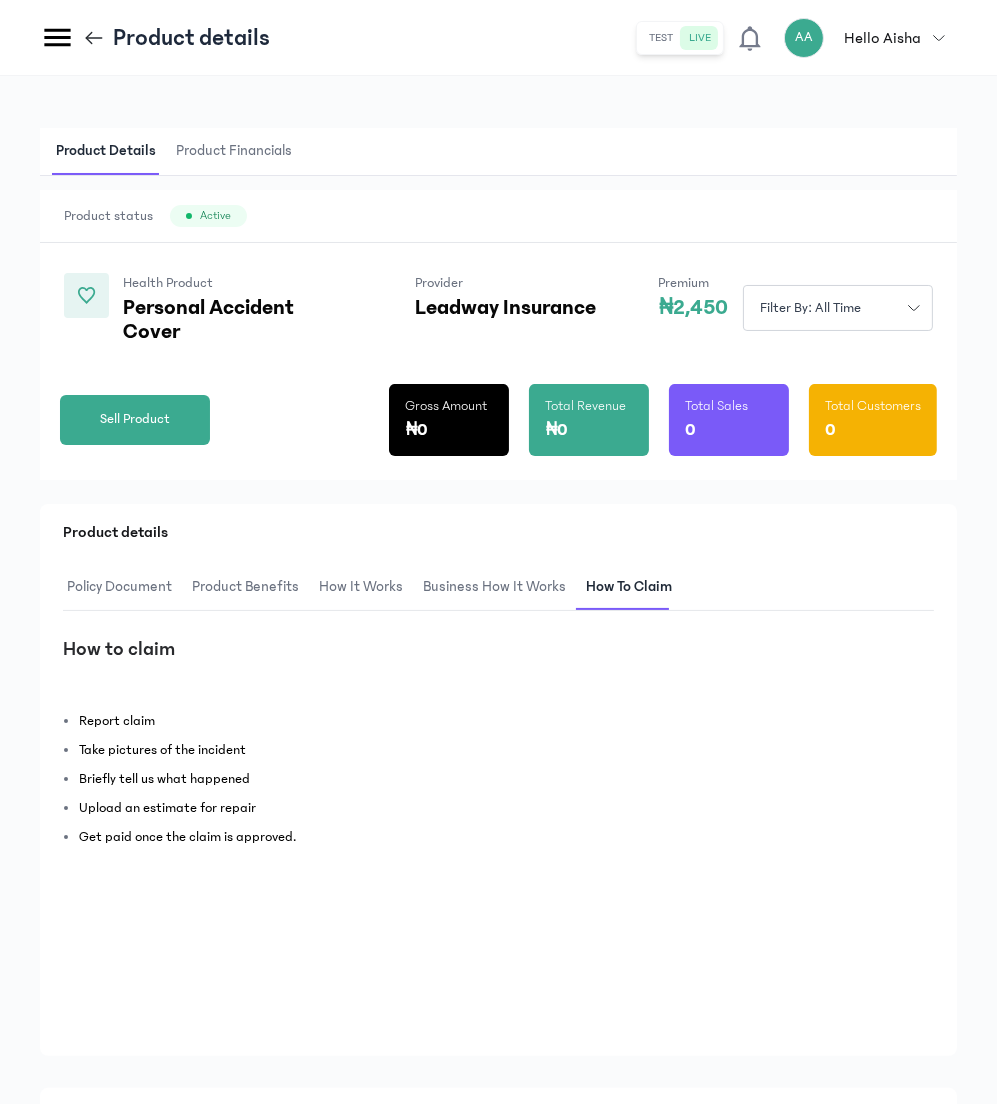 click on "Product Financials" at bounding box center (234, 151) 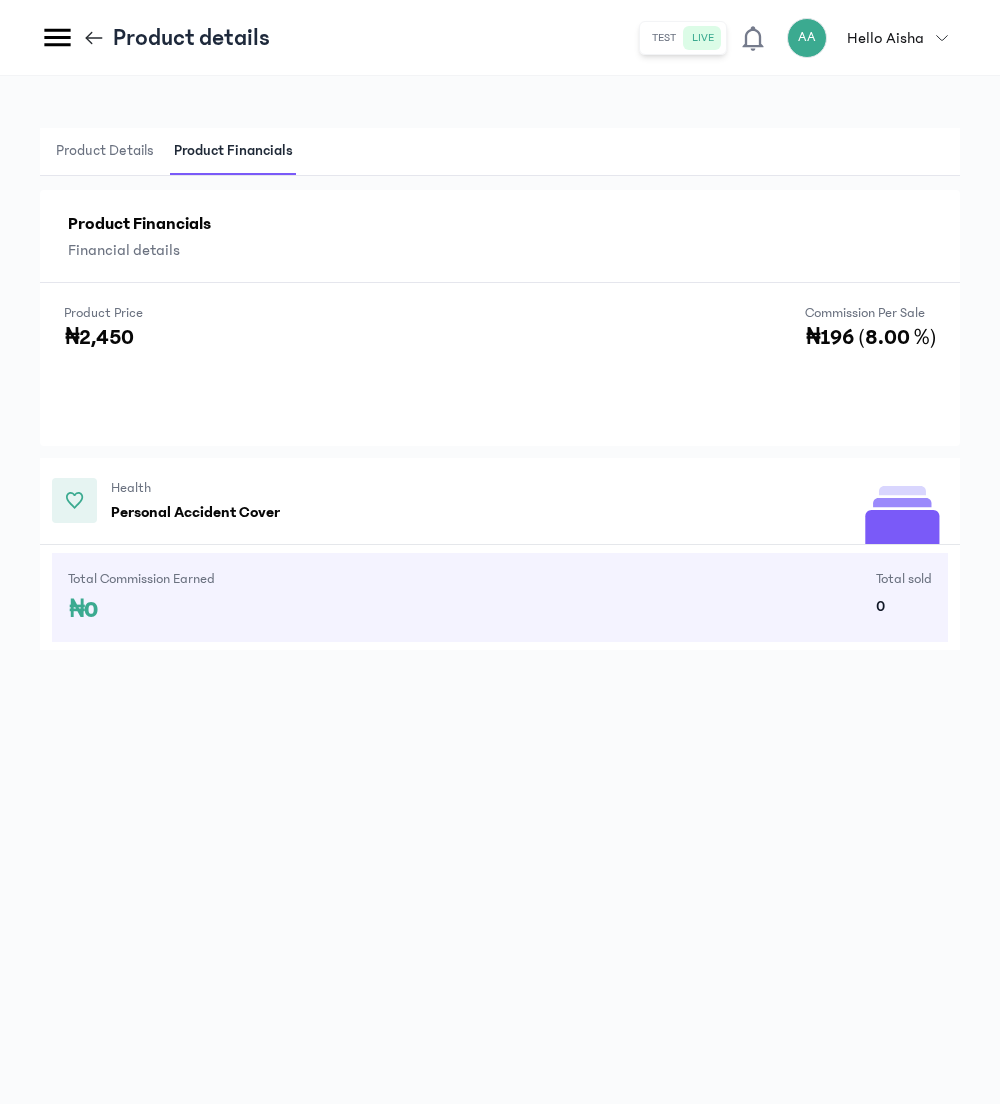 click at bounding box center [98, 38] 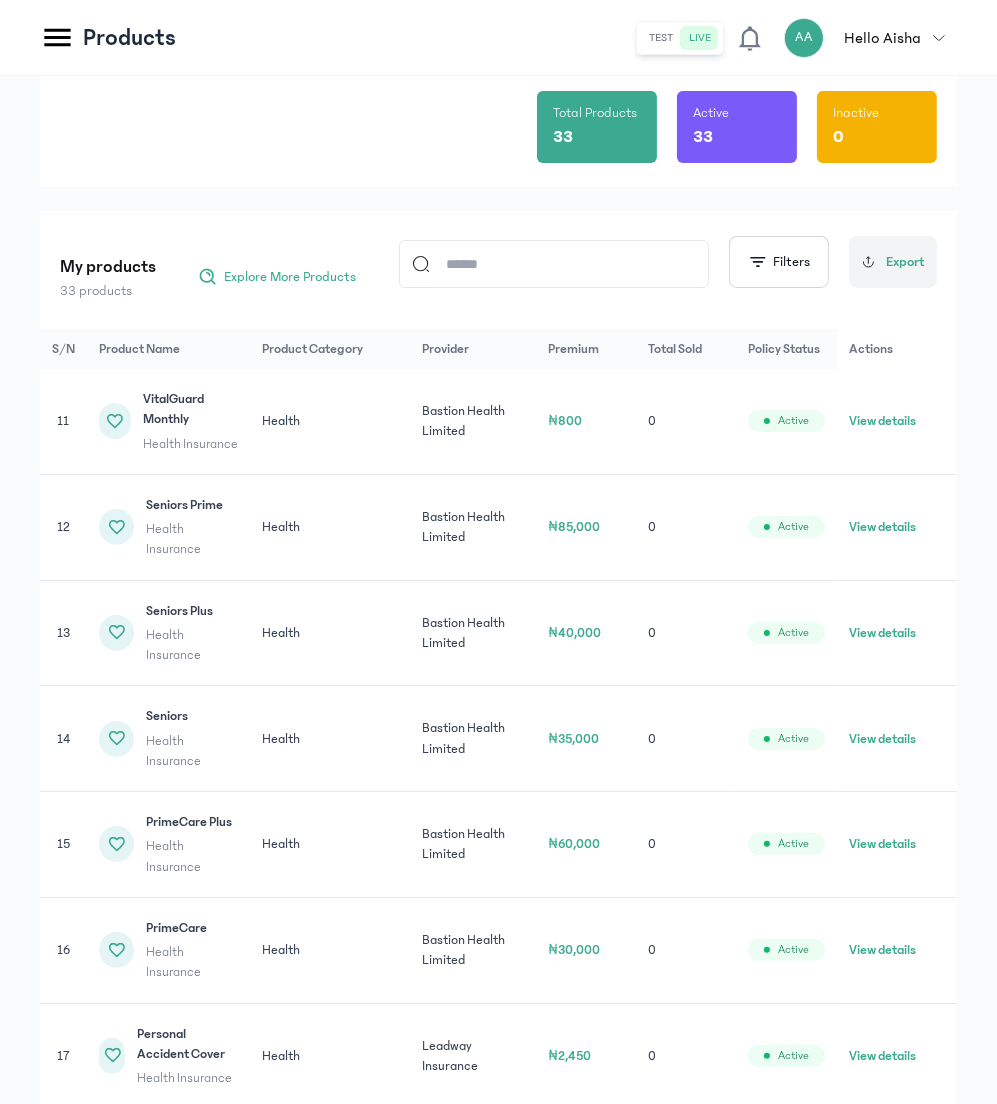 scroll, scrollTop: 98, scrollLeft: 0, axis: vertical 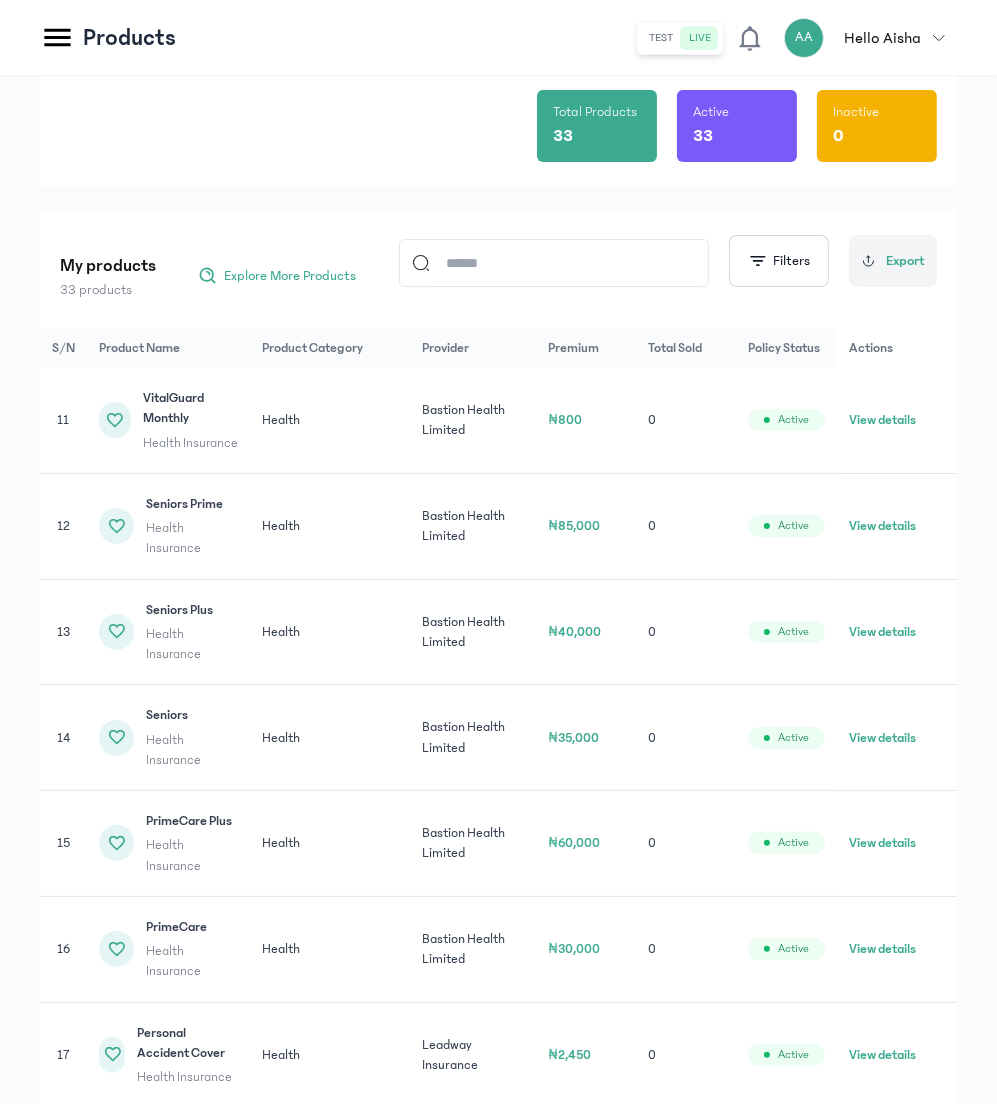 click on "View details" 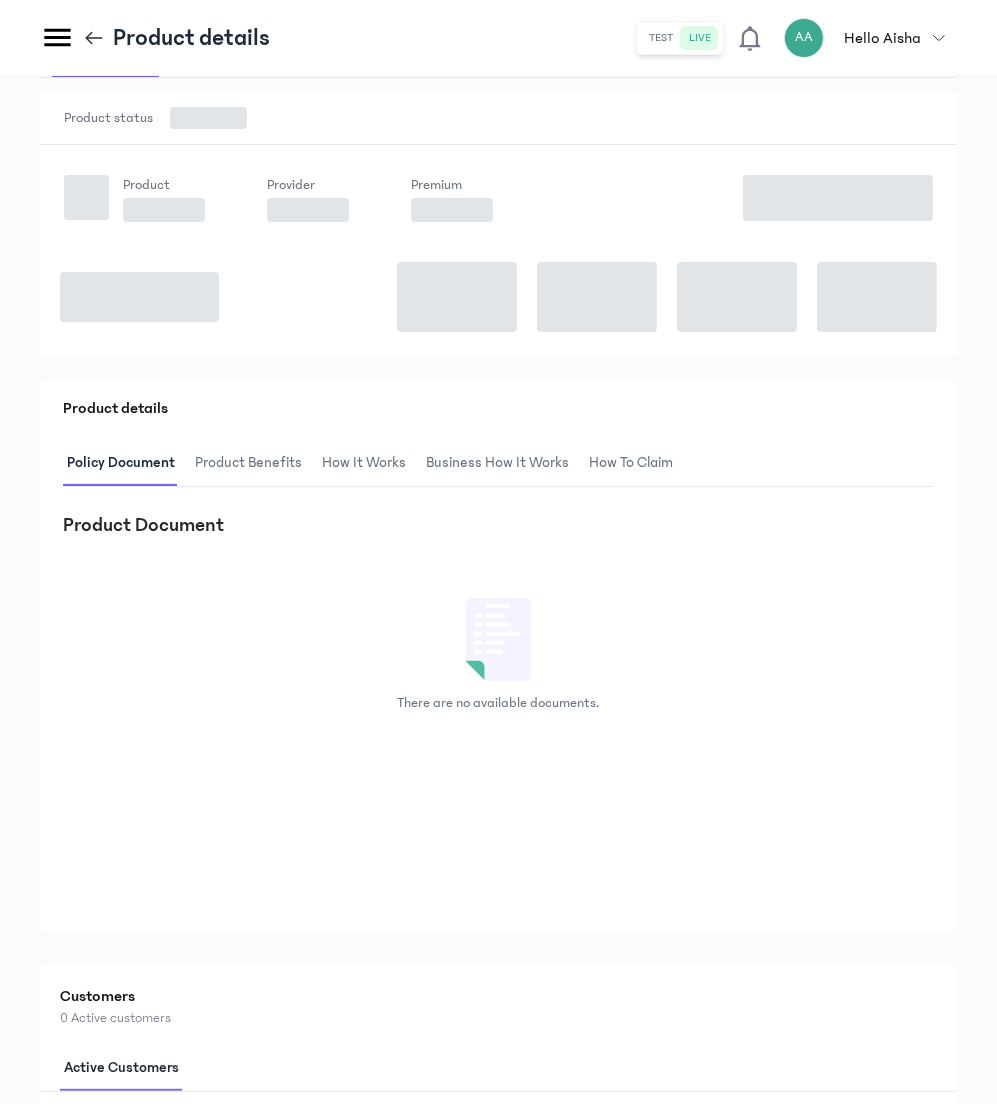 scroll, scrollTop: 0, scrollLeft: 0, axis: both 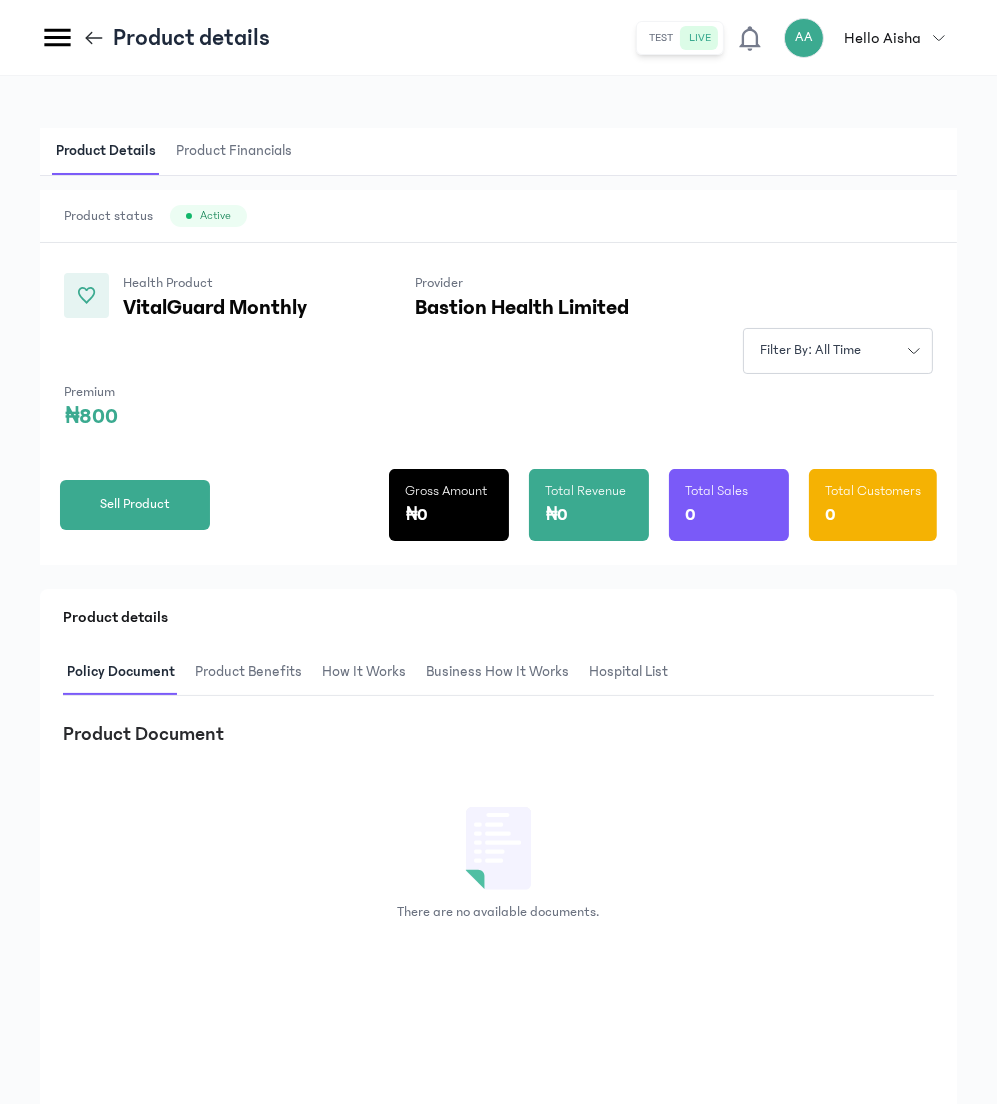 click on "hospital List" at bounding box center (628, 672) 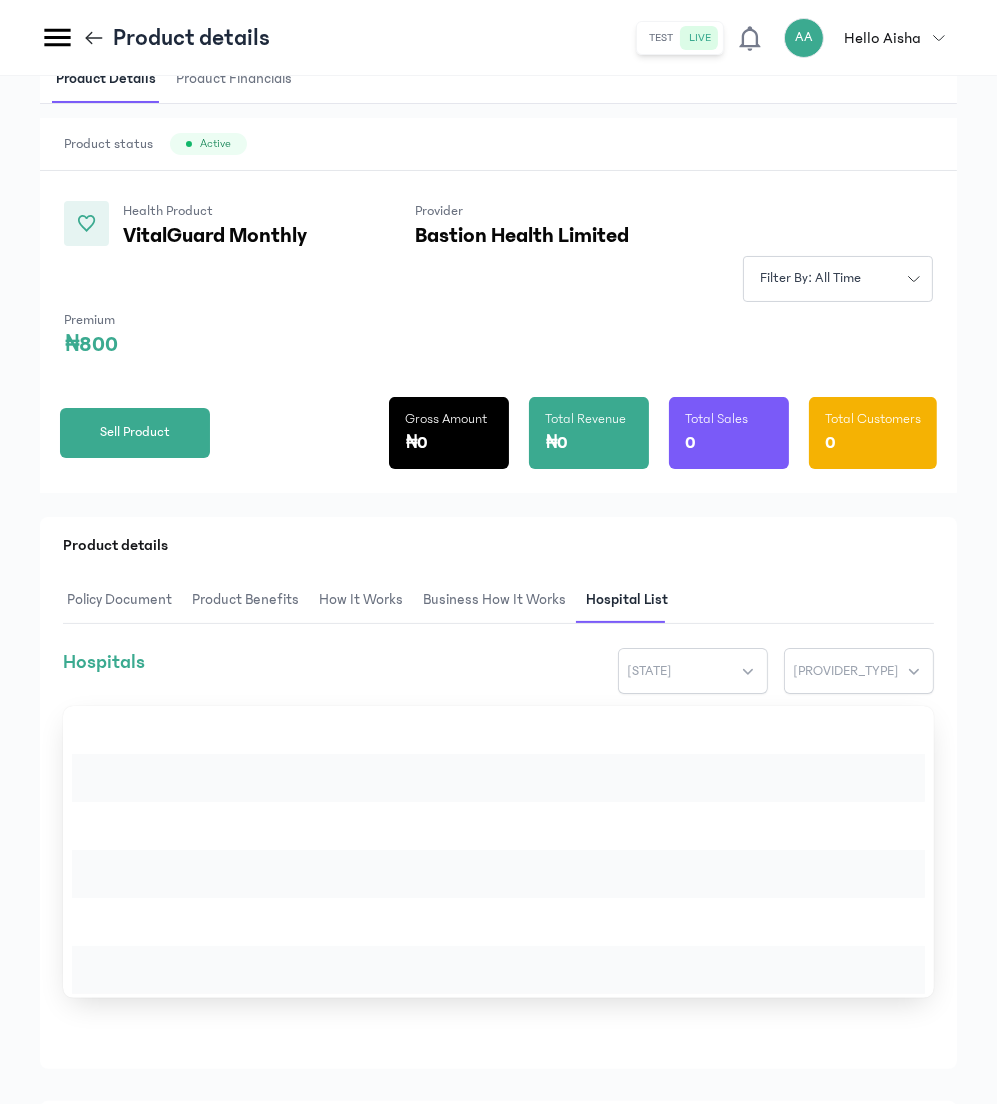 scroll, scrollTop: 73, scrollLeft: 0, axis: vertical 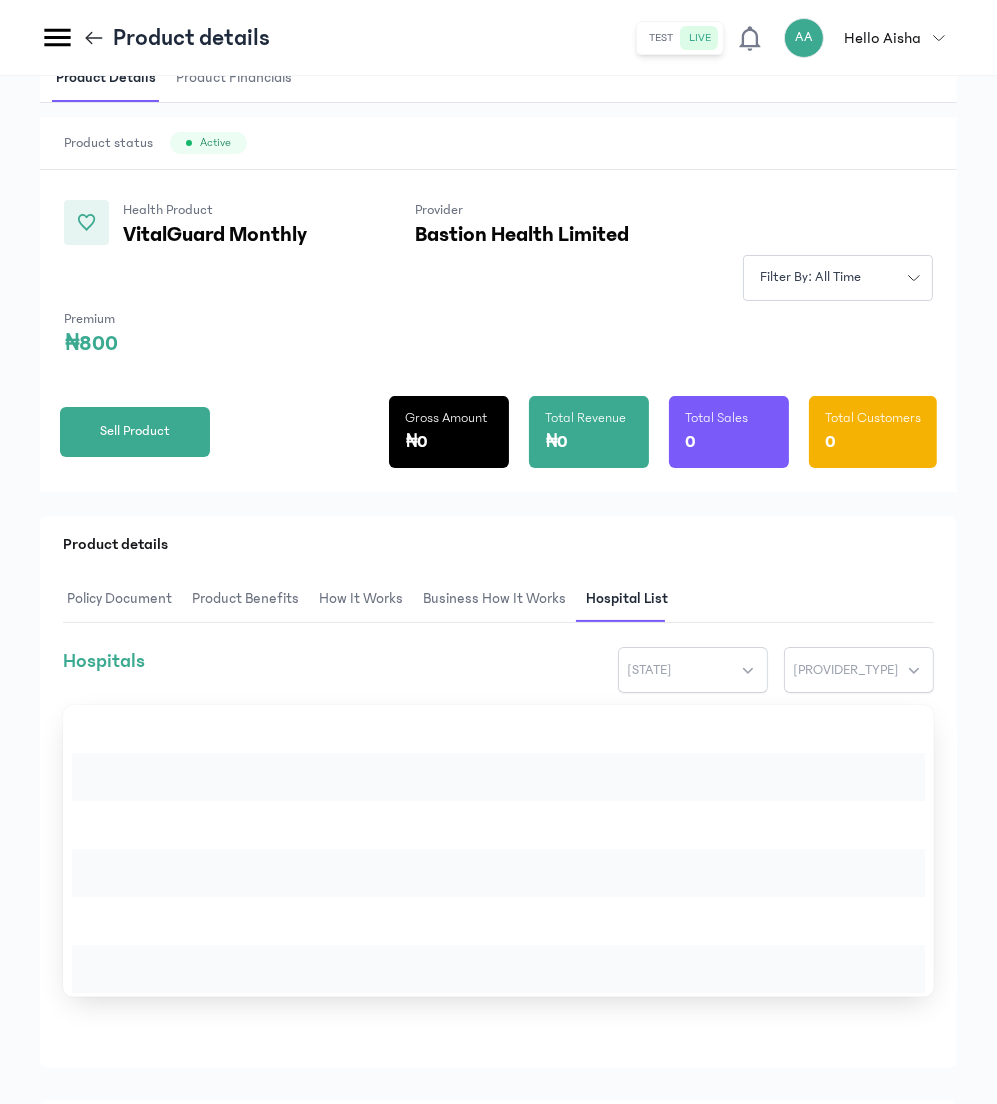 click on "Business How It Works" at bounding box center (494, 599) 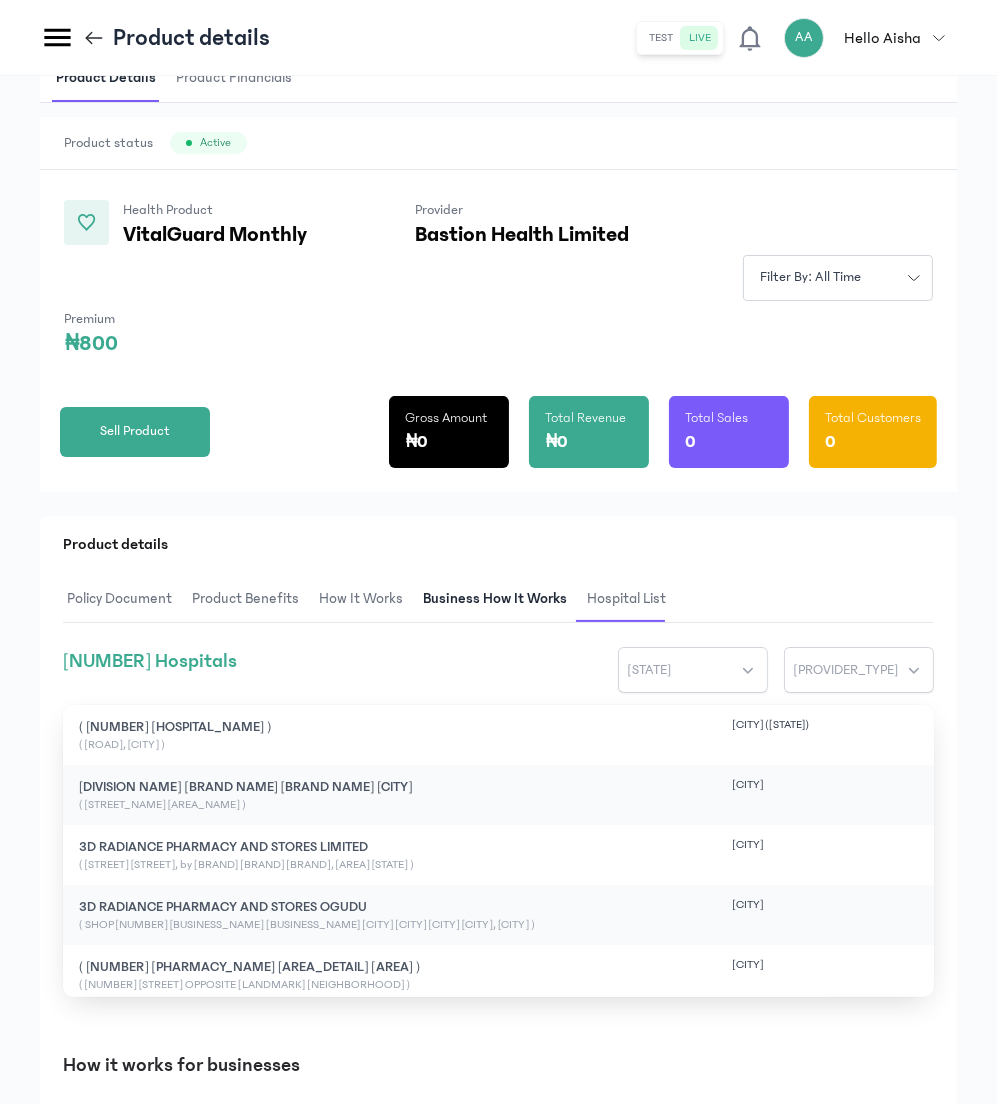 click on "Business How It Works" at bounding box center [495, 599] 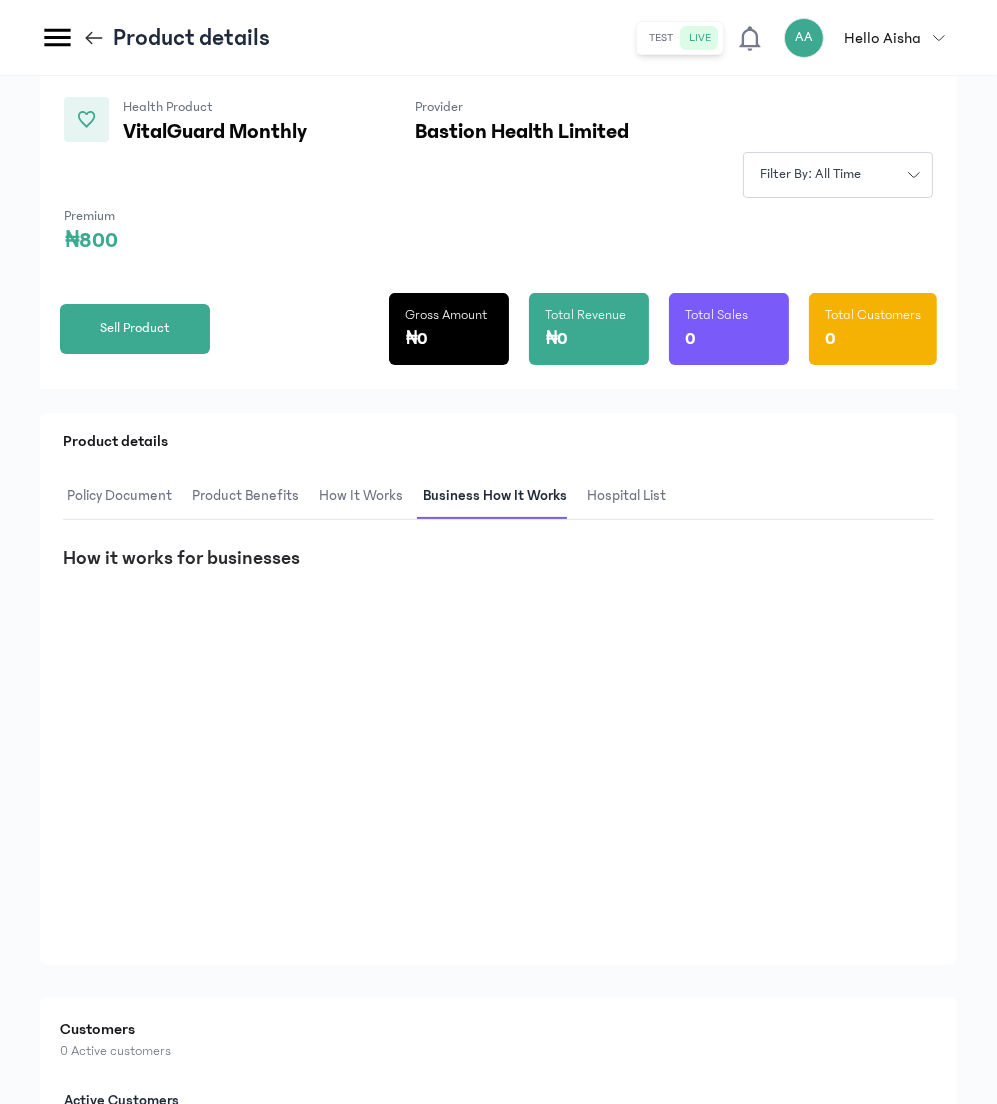 scroll, scrollTop: 174, scrollLeft: 0, axis: vertical 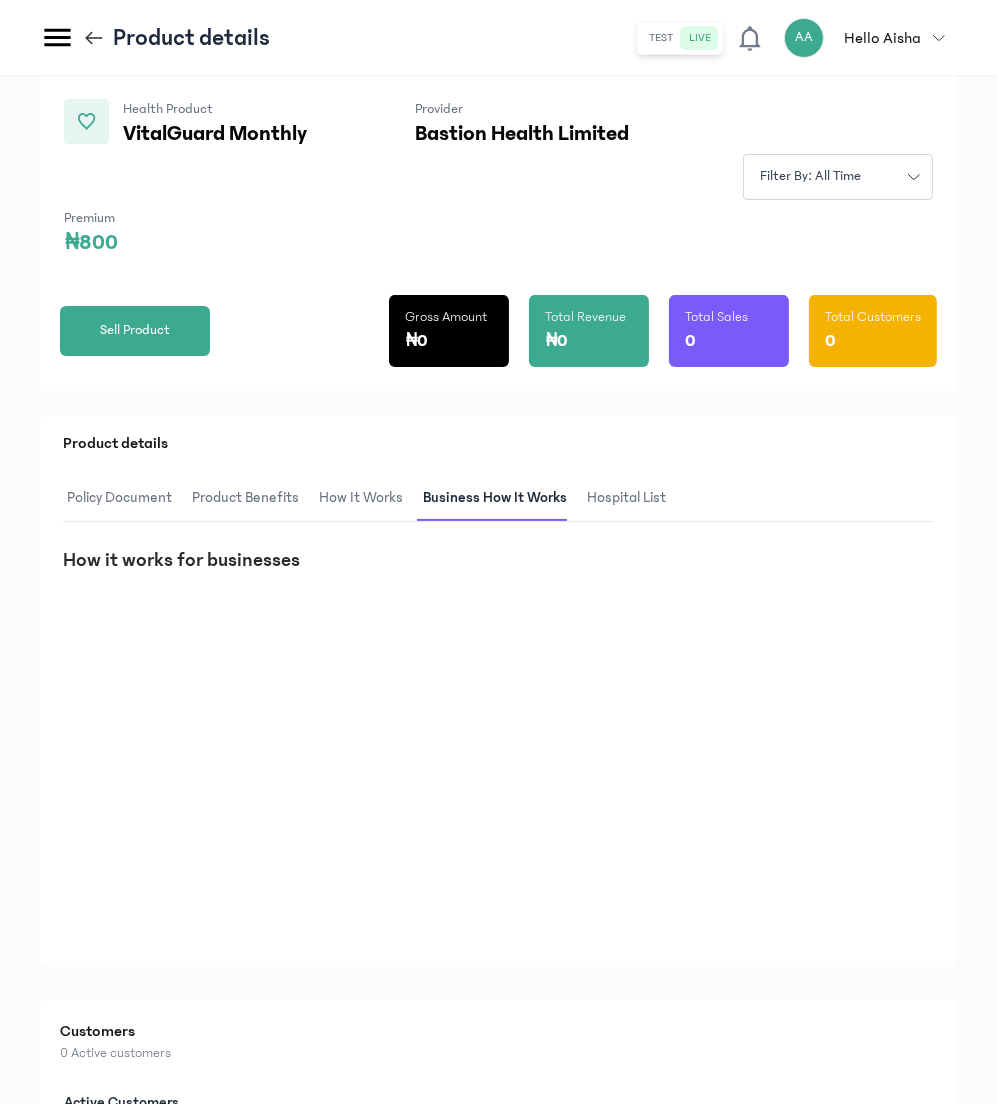 click on "Business How It Works" at bounding box center (495, 498) 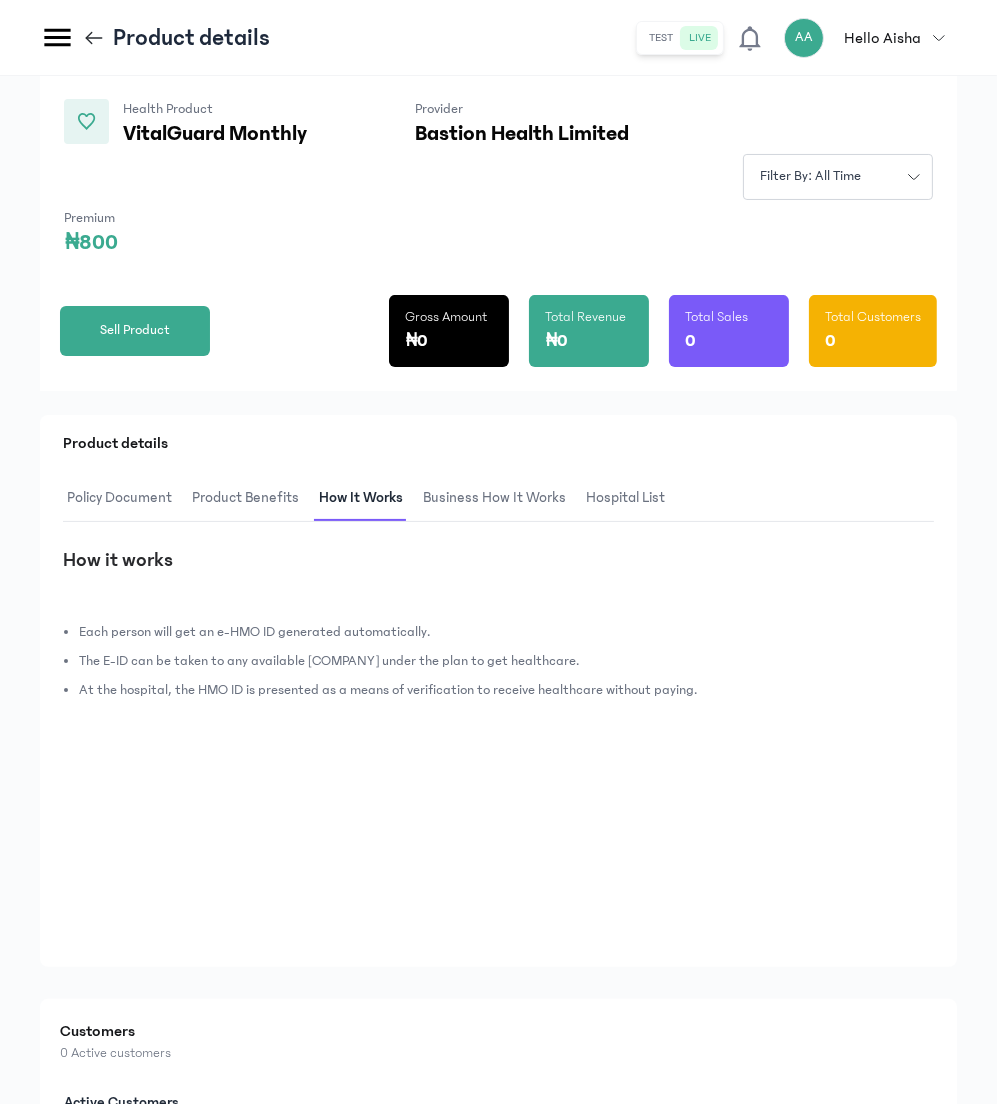 click on "hospital List" at bounding box center [625, 498] 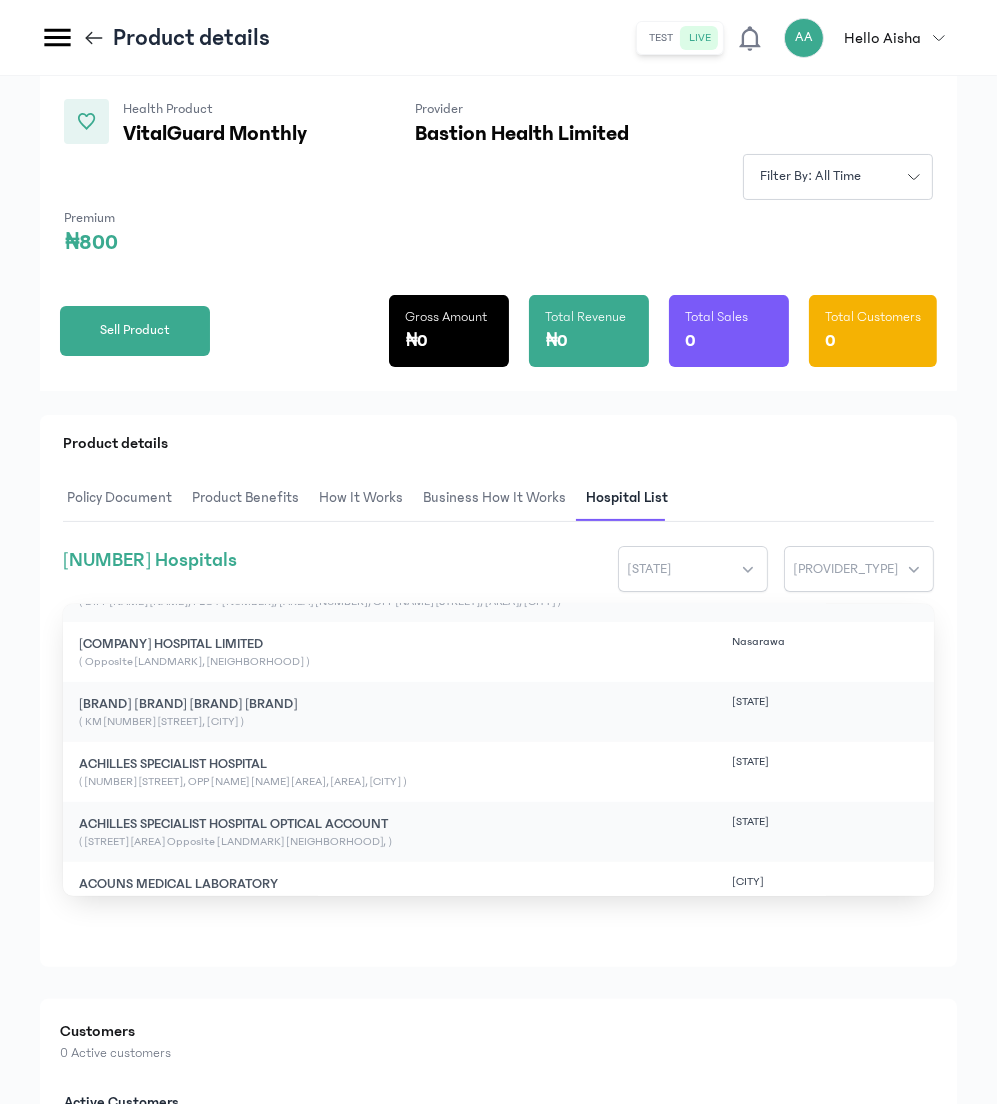 scroll, scrollTop: 949, scrollLeft: 0, axis: vertical 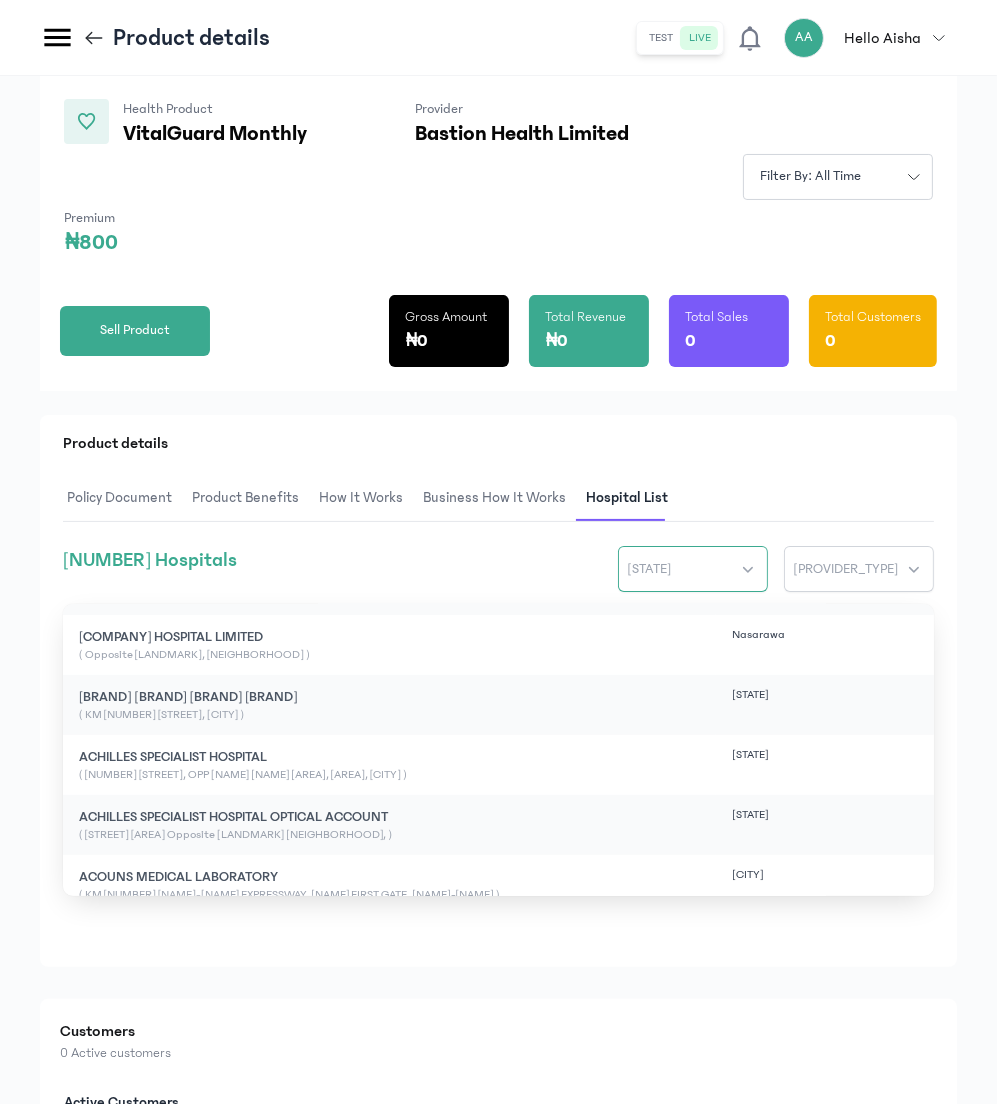 click on "[STATE]" 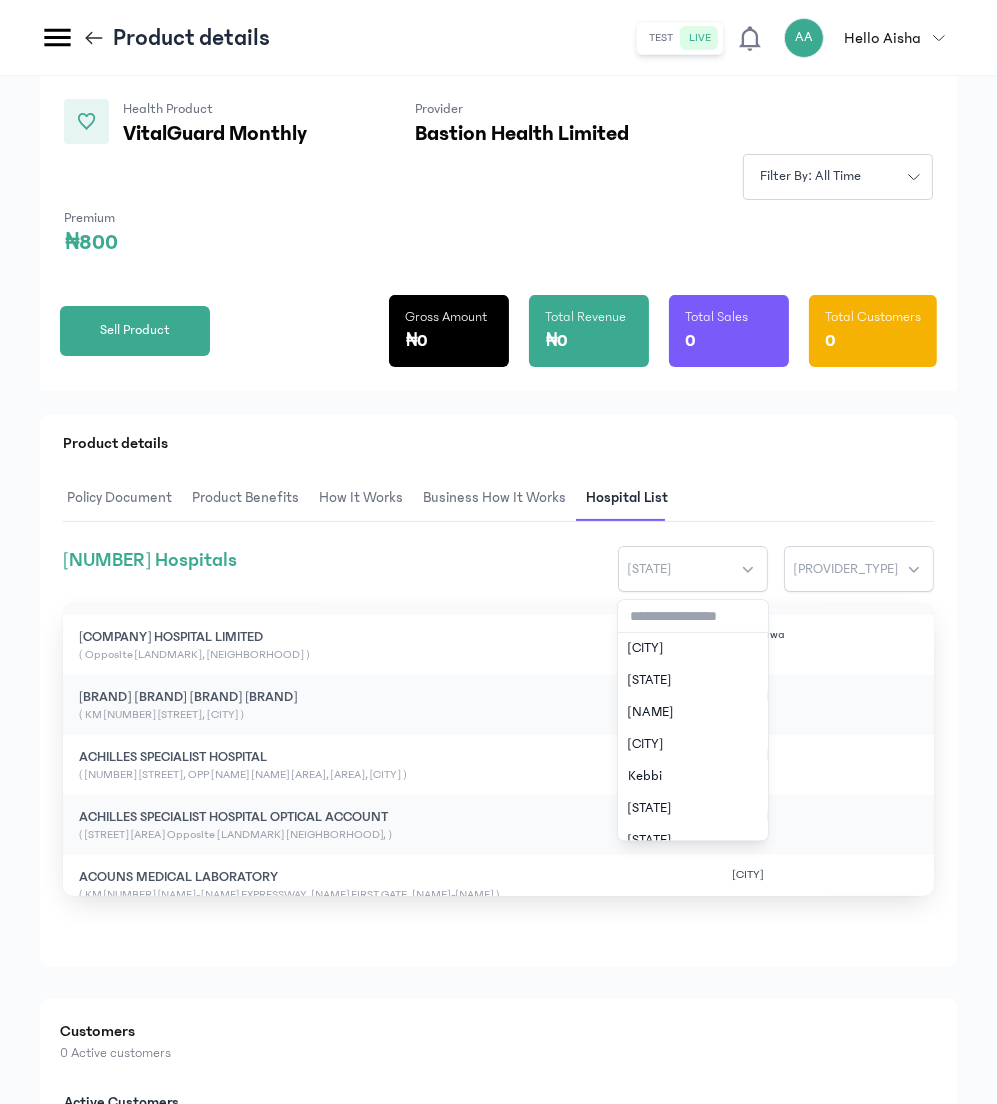 scroll, scrollTop: 580, scrollLeft: 0, axis: vertical 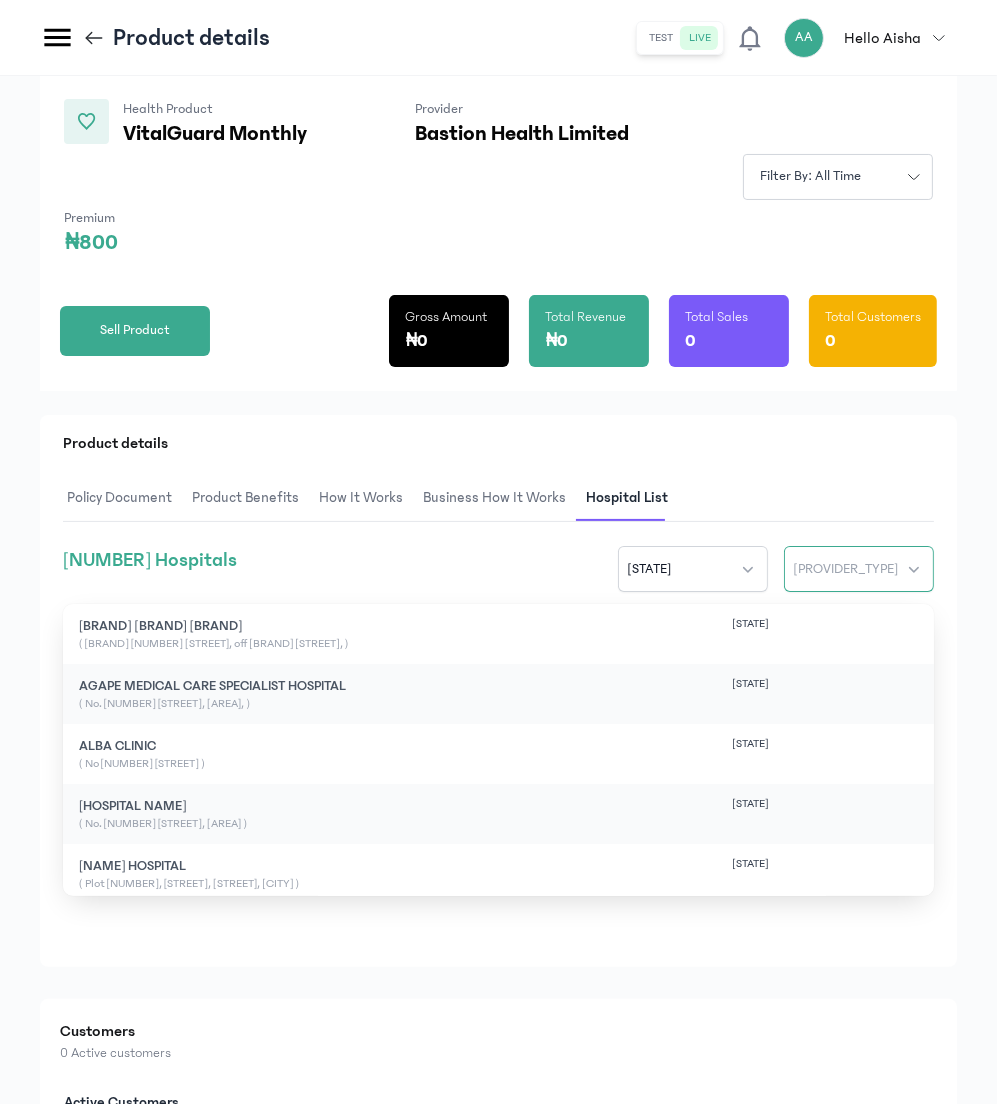 click on "[PROVIDER_TYPE]" 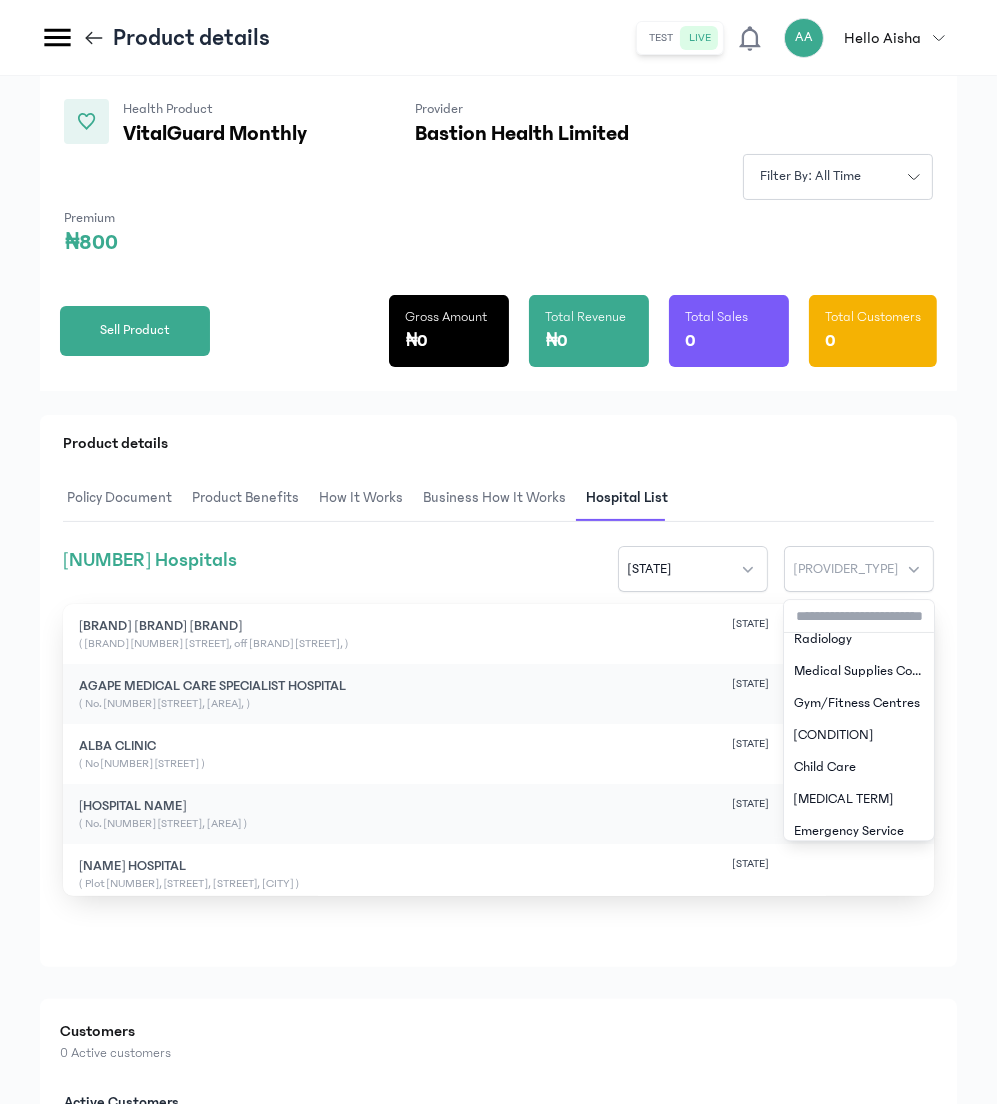 scroll, scrollTop: 376, scrollLeft: 0, axis: vertical 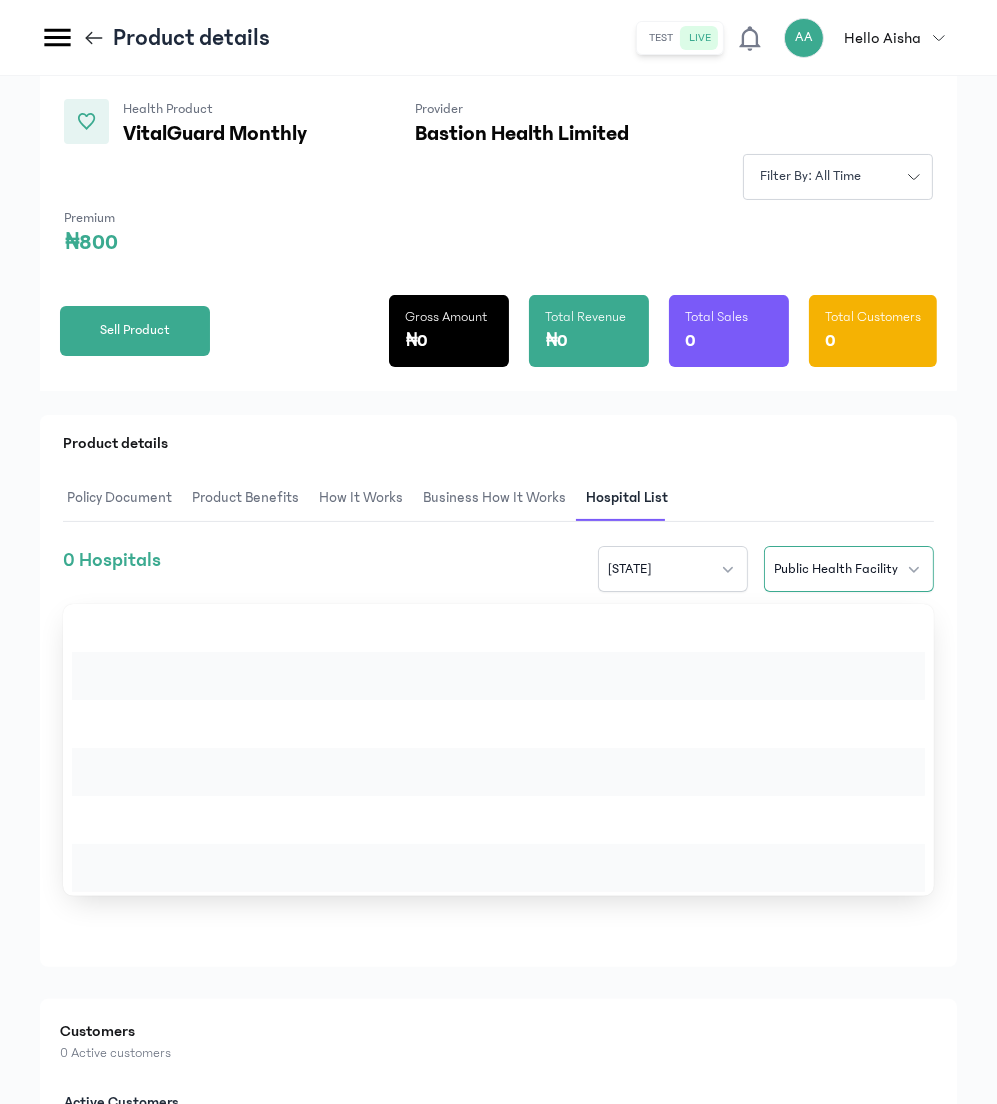 click on "Public Health Facility" 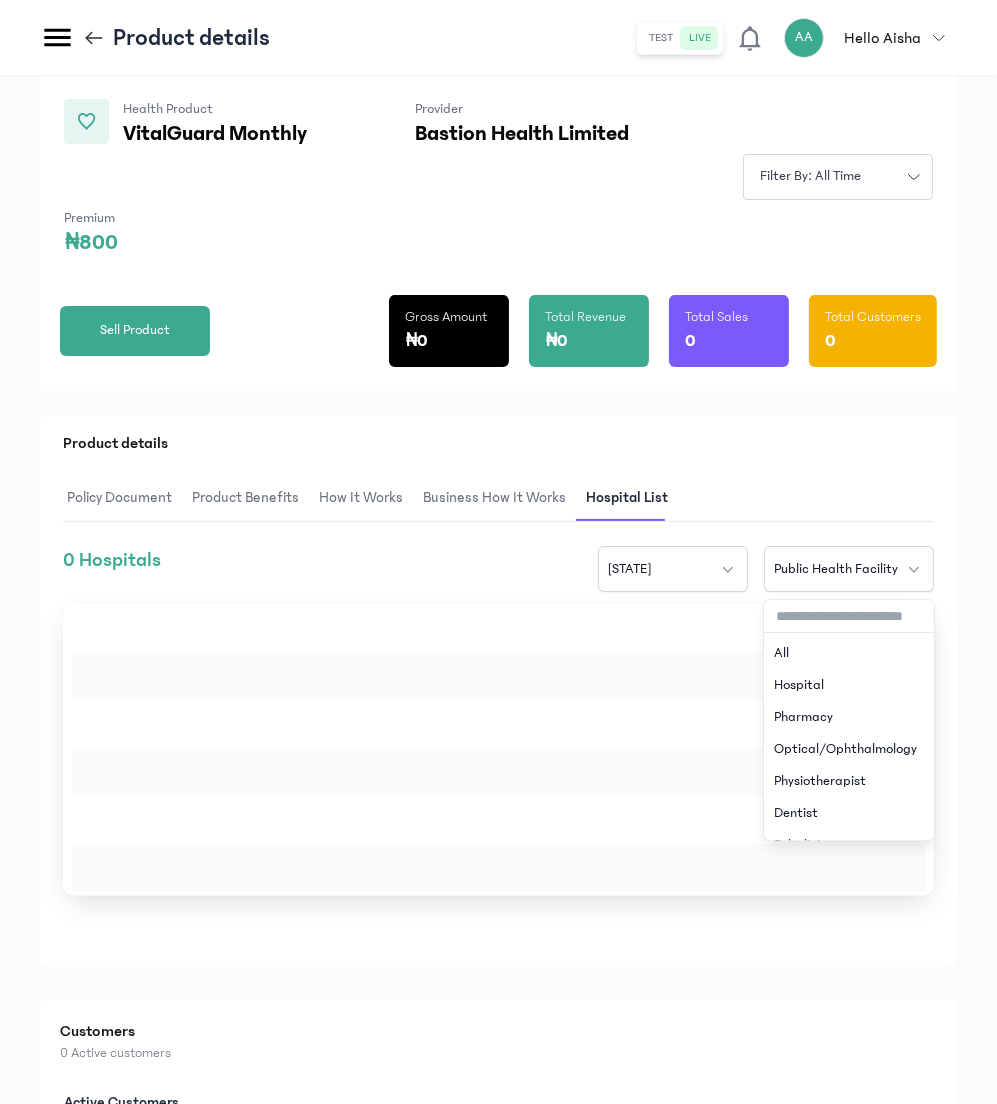 scroll, scrollTop: 376, scrollLeft: 0, axis: vertical 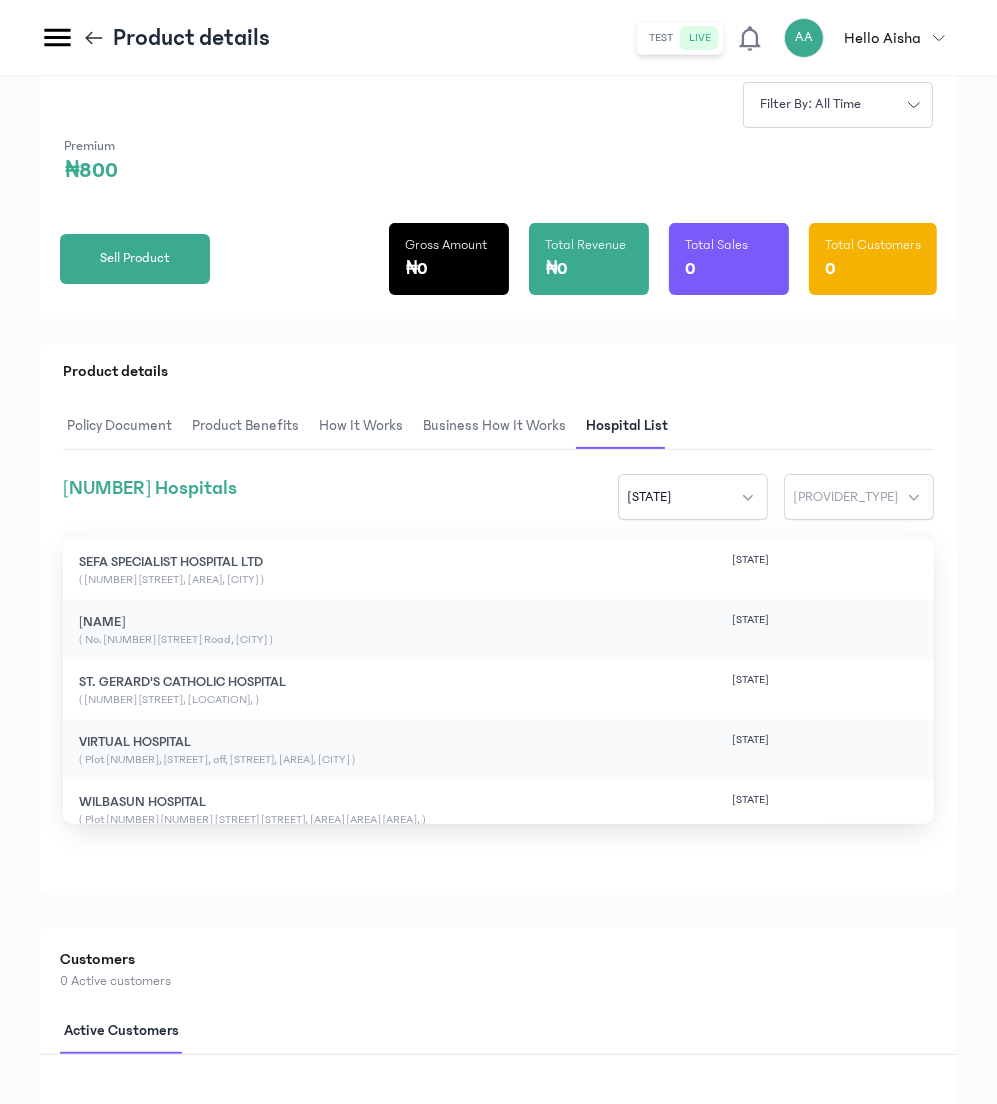 click on "Sell Product Gross Amount ₦[NUMBER] Total Revenue ₦[NUMBER] Total Sales [NUMBER] Total Customers [NUMBER]" 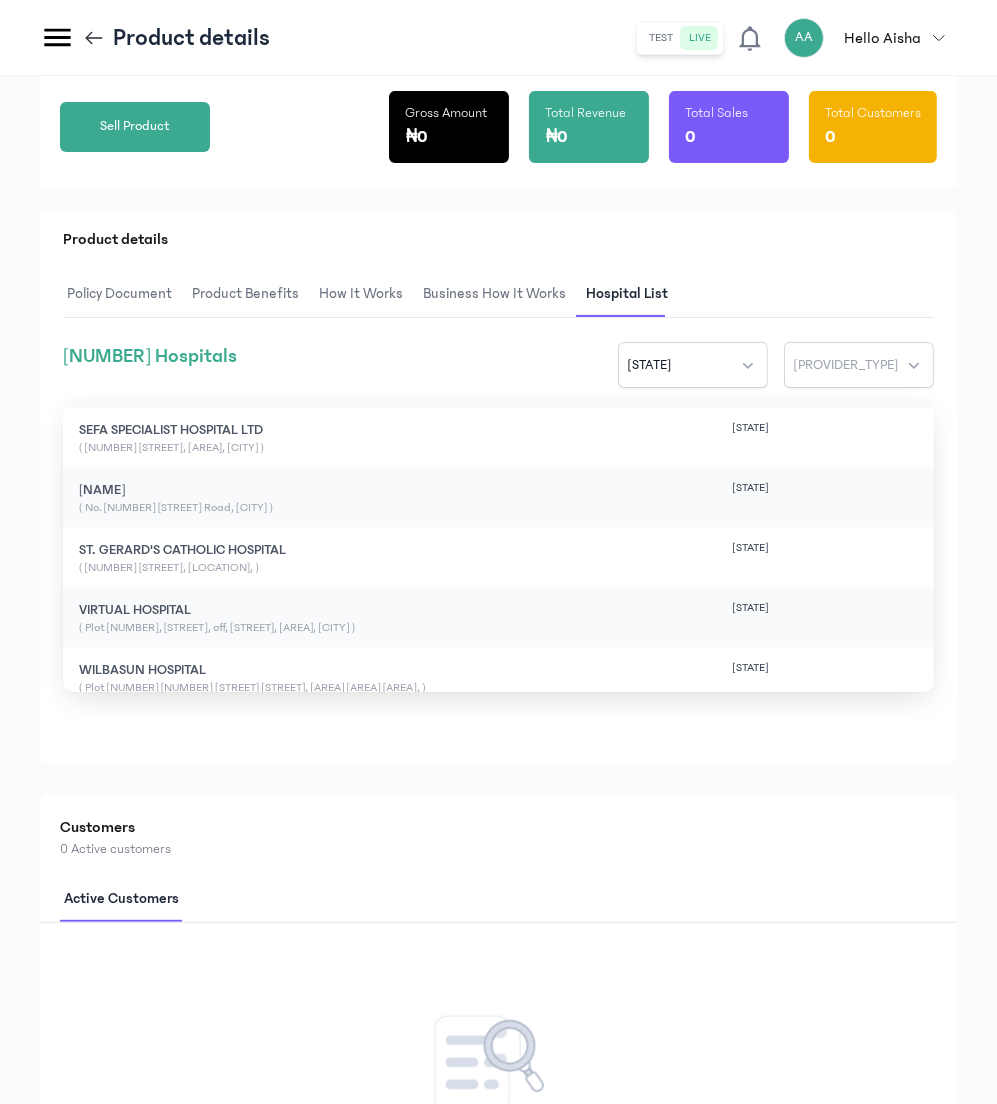 scroll, scrollTop: 378, scrollLeft: 0, axis: vertical 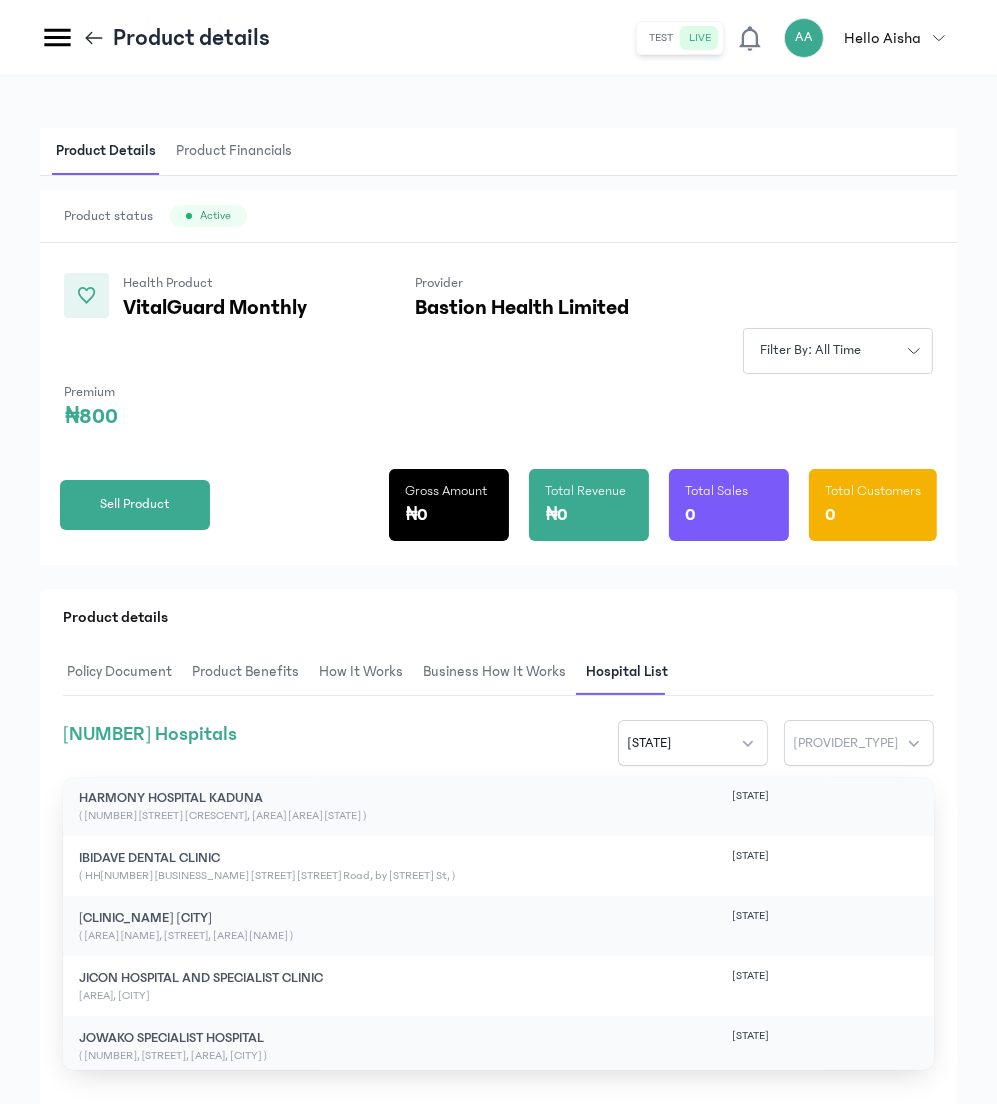 click on "Product Financials" at bounding box center [234, 151] 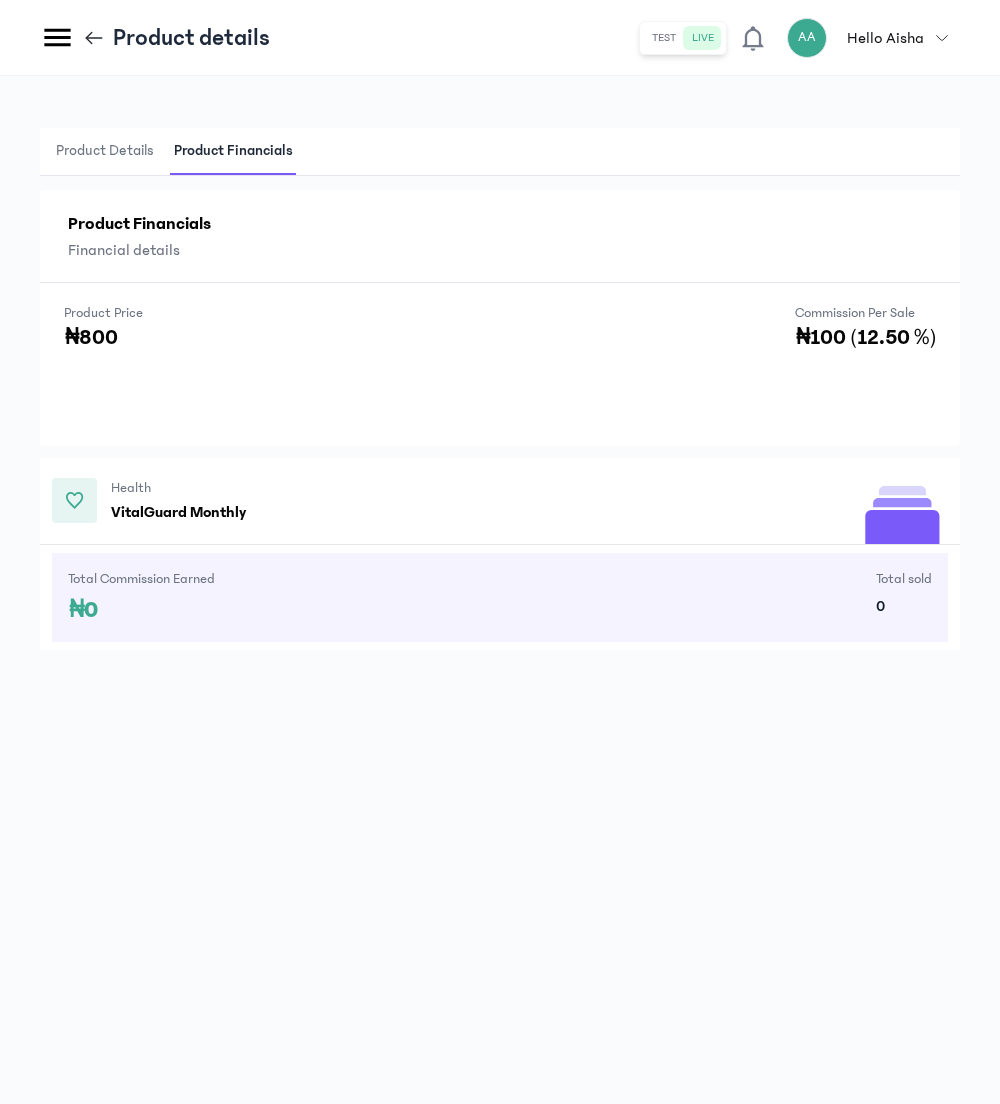 click 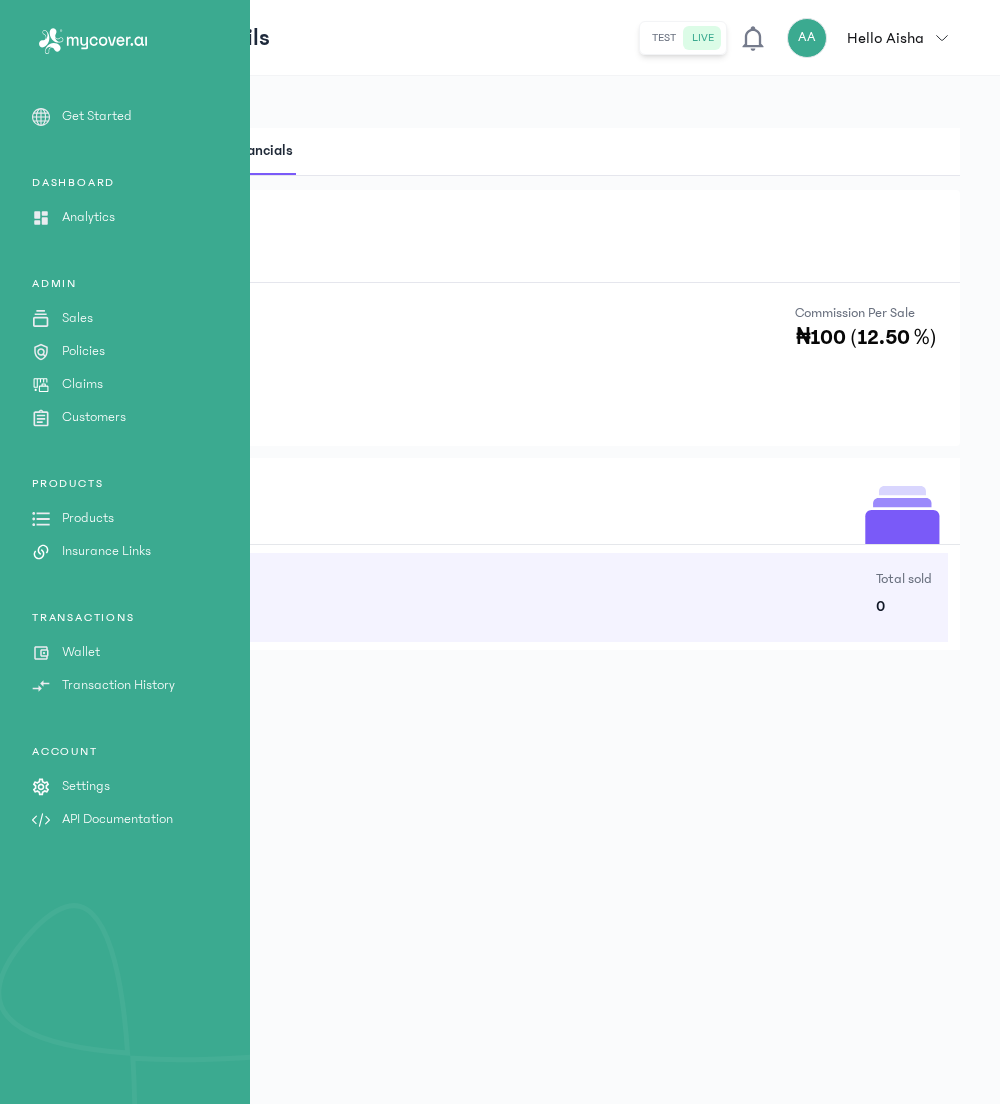 click on "Products" at bounding box center (88, 518) 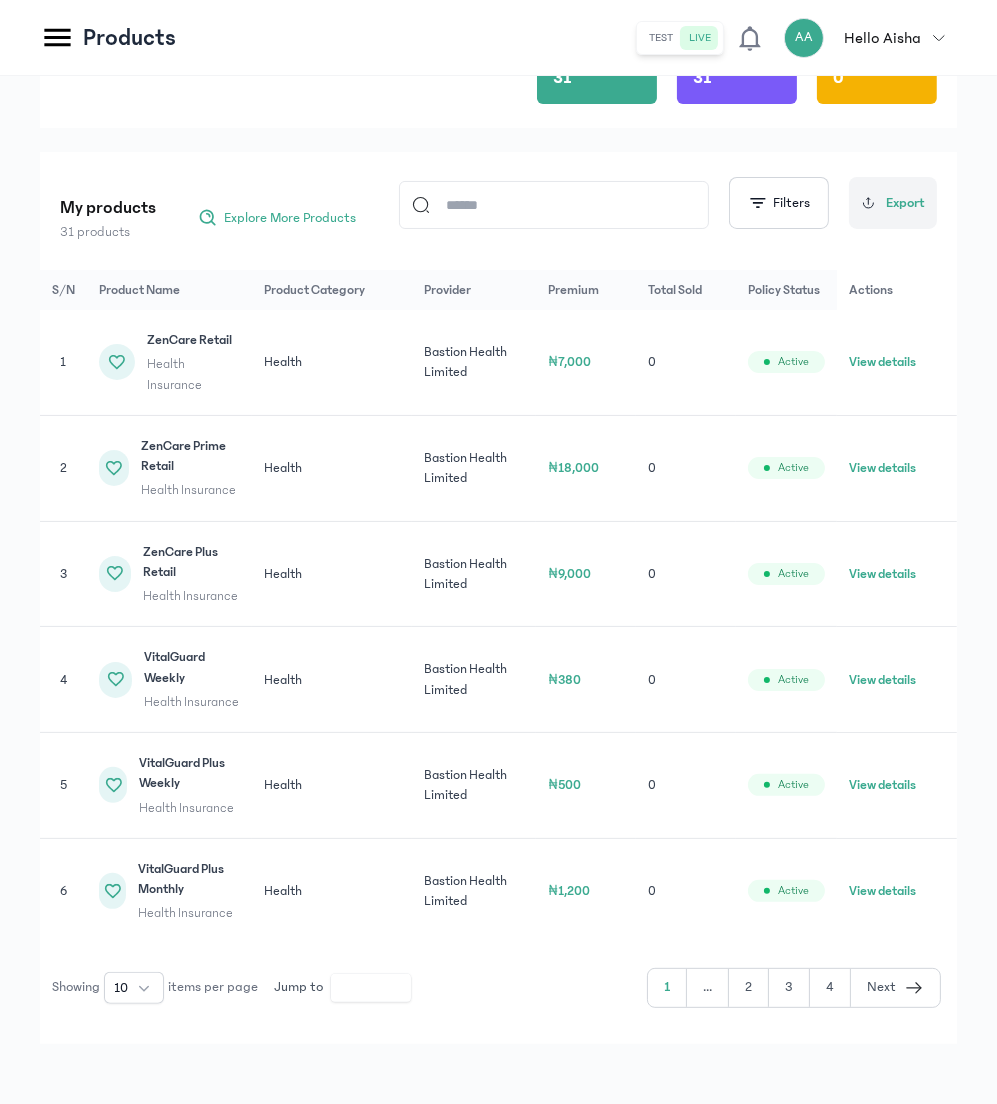 scroll, scrollTop: 0, scrollLeft: 0, axis: both 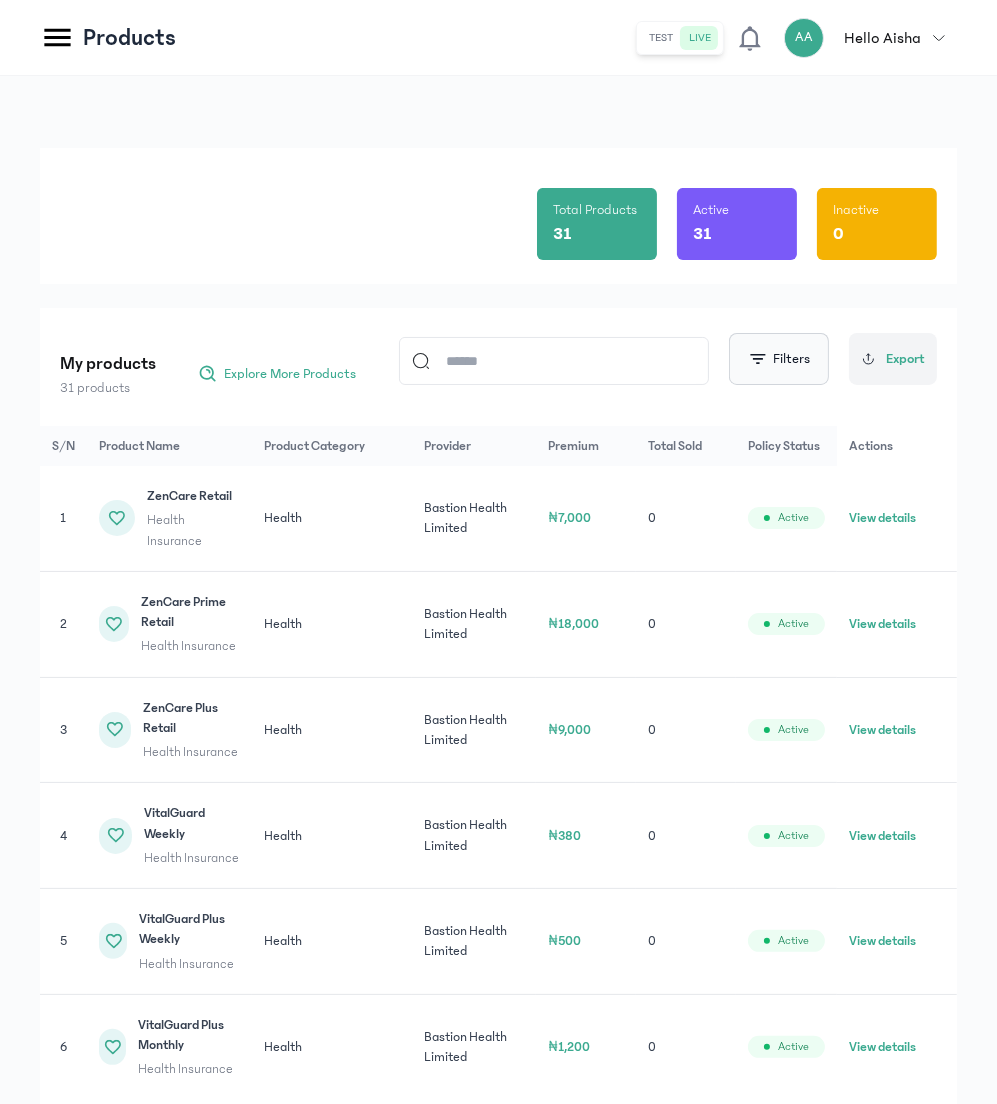 click 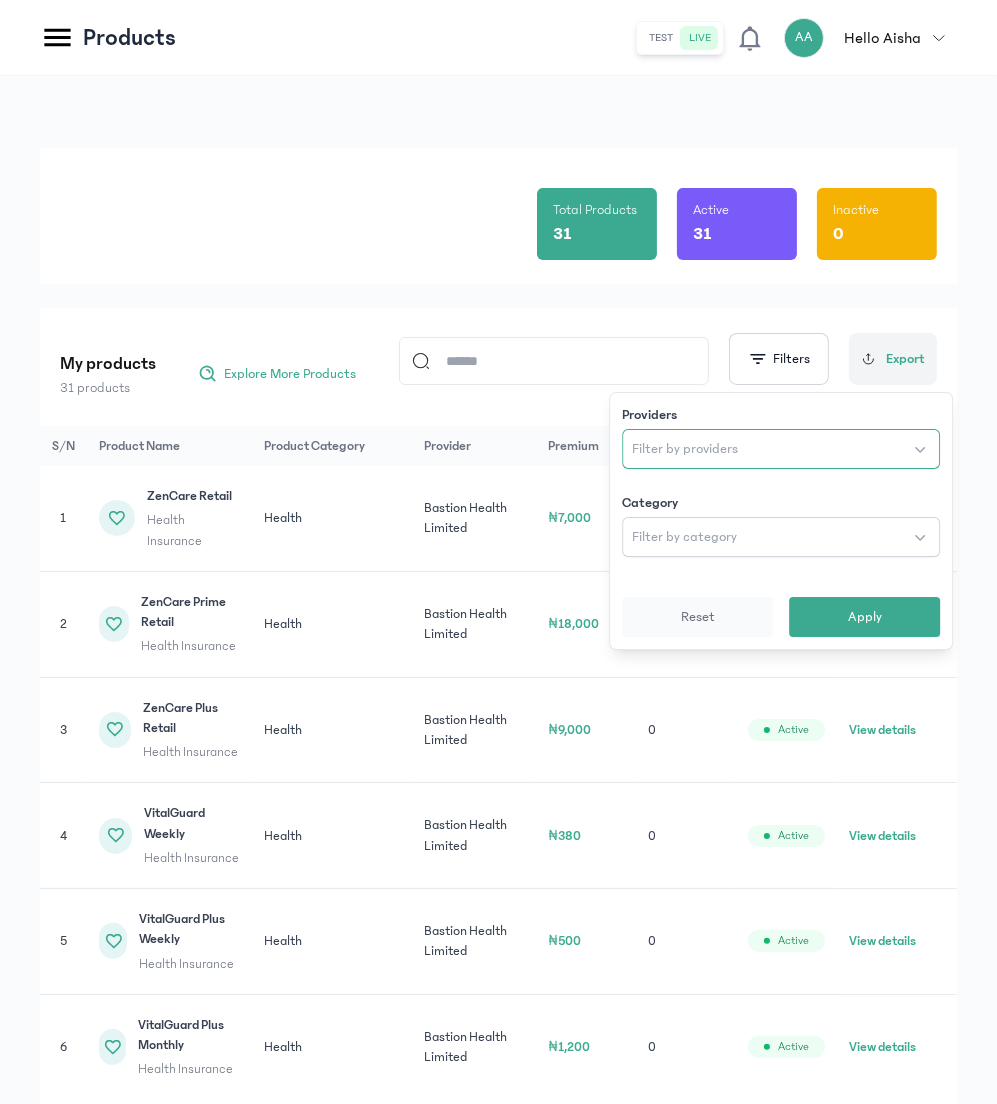 click on "Filter by providers" 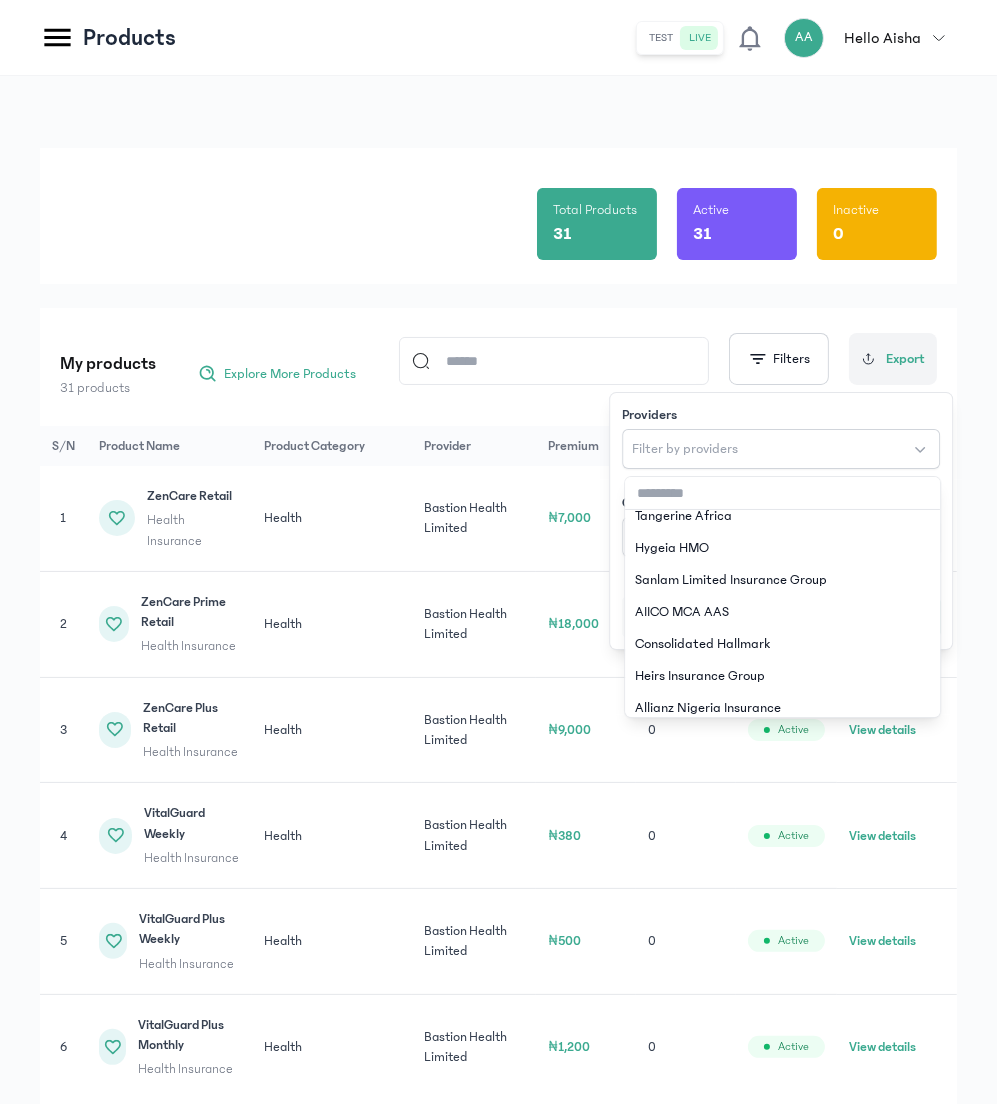 scroll, scrollTop: 239, scrollLeft: 0, axis: vertical 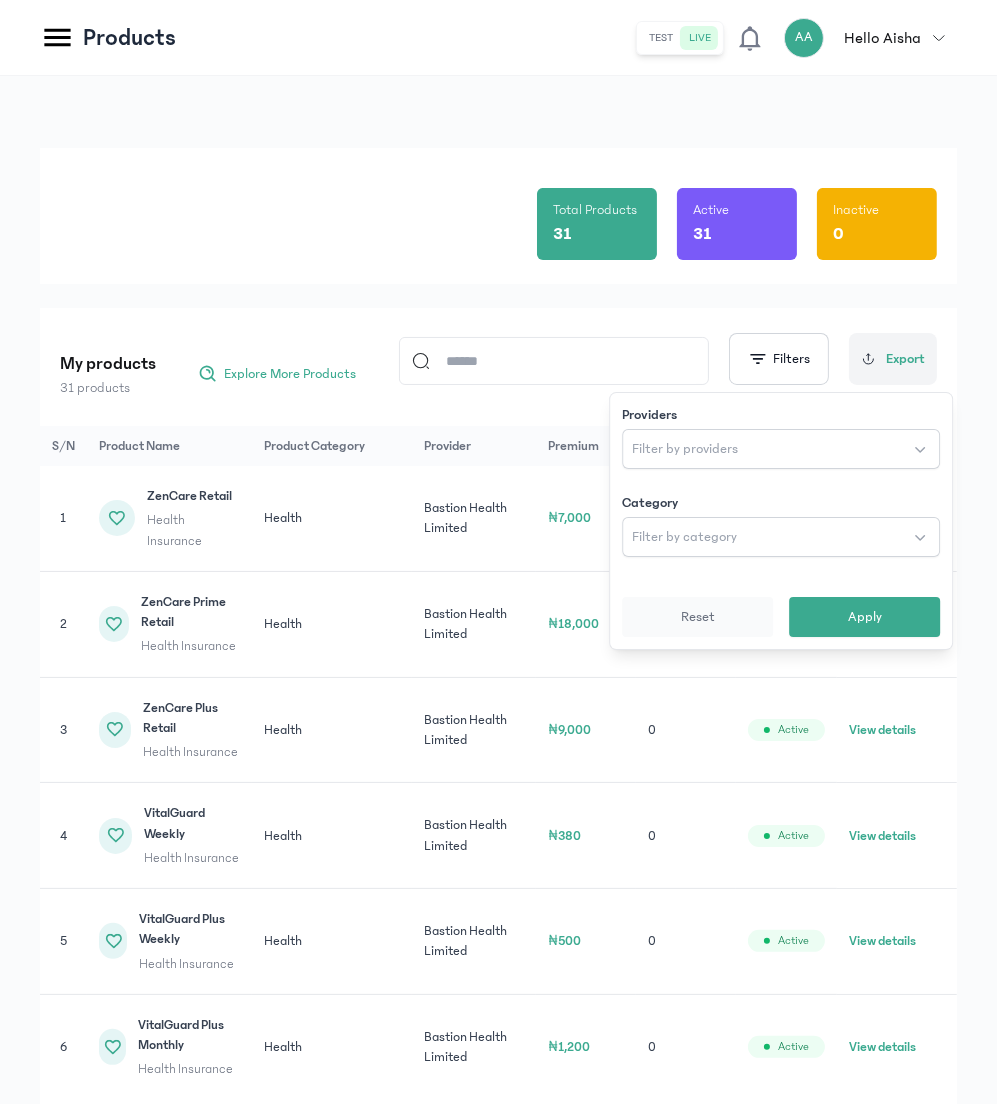 click on "My products 31 products  Explore More Products
Filters  Providers Filter by providers Category Filter by category Reset Apply
Export S/N Product Name Product Category Provider Premium Total Sold Policy Status Actions 1
ZenCare Retail Health Insurance Health Bastion Health Limited ₦7,000 0  Active  View details  2
ZenCare Prime Retail Health Insurance Health Bastion Health Limited ₦18,000 0  Active  View details  3
ZenCare Plus Retail Health Insurance Health Bastion Health Limited ₦9,000 0  Active  View details  4
VitalGuard Weekly Health Insurance Health Bastion Health Limited ₦380 0  Active  View details  5
VitalGuard Plus Weekly Health Insurance Health Bastion Health Limited ₦500 0  Active  View details  6
VitalGuard Plus Monthly Health Insurance Health Bastion Health Limited ₦1,200 0  Active  View details  Showing 10 items per page  Jump to  * 1 ... 2 3 4 Next" at bounding box center [498, 754] 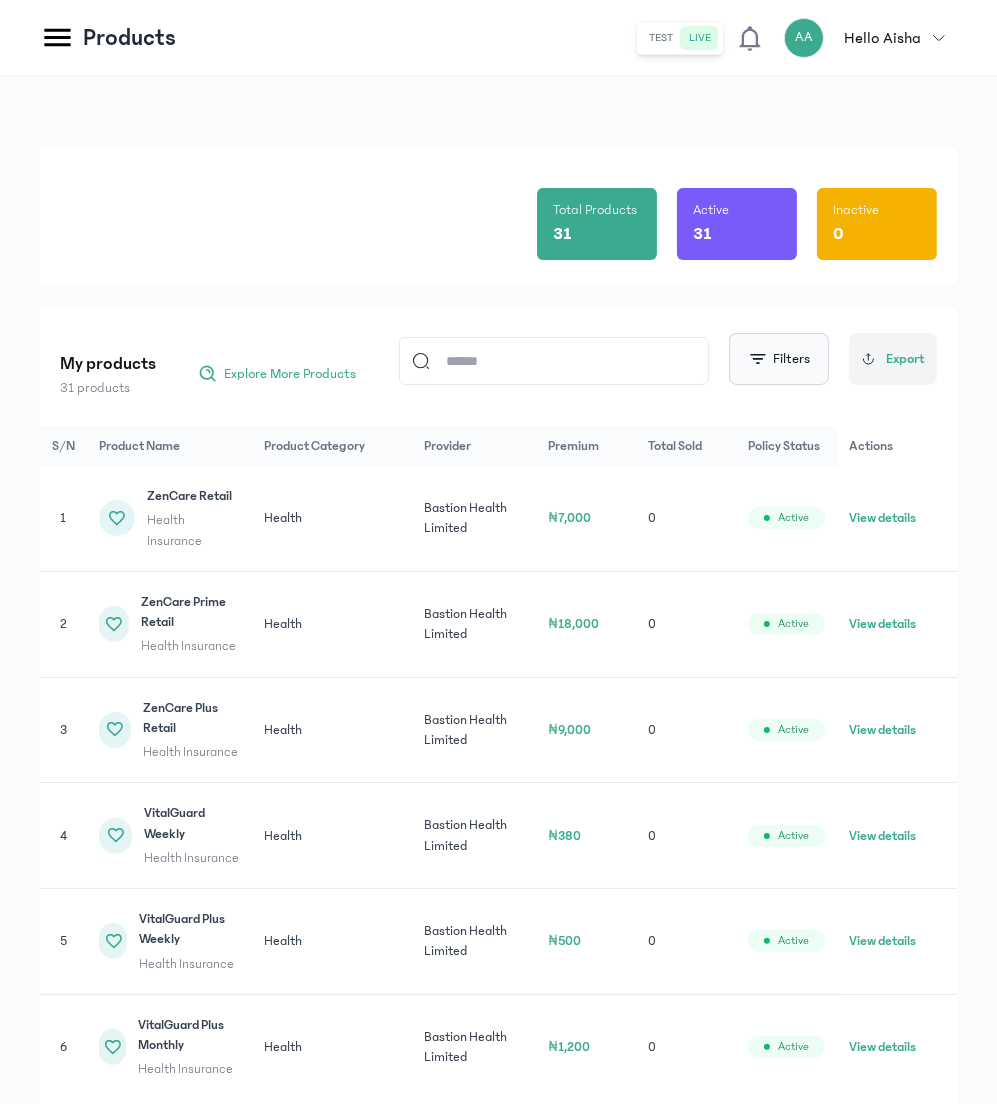 click on "Filters" 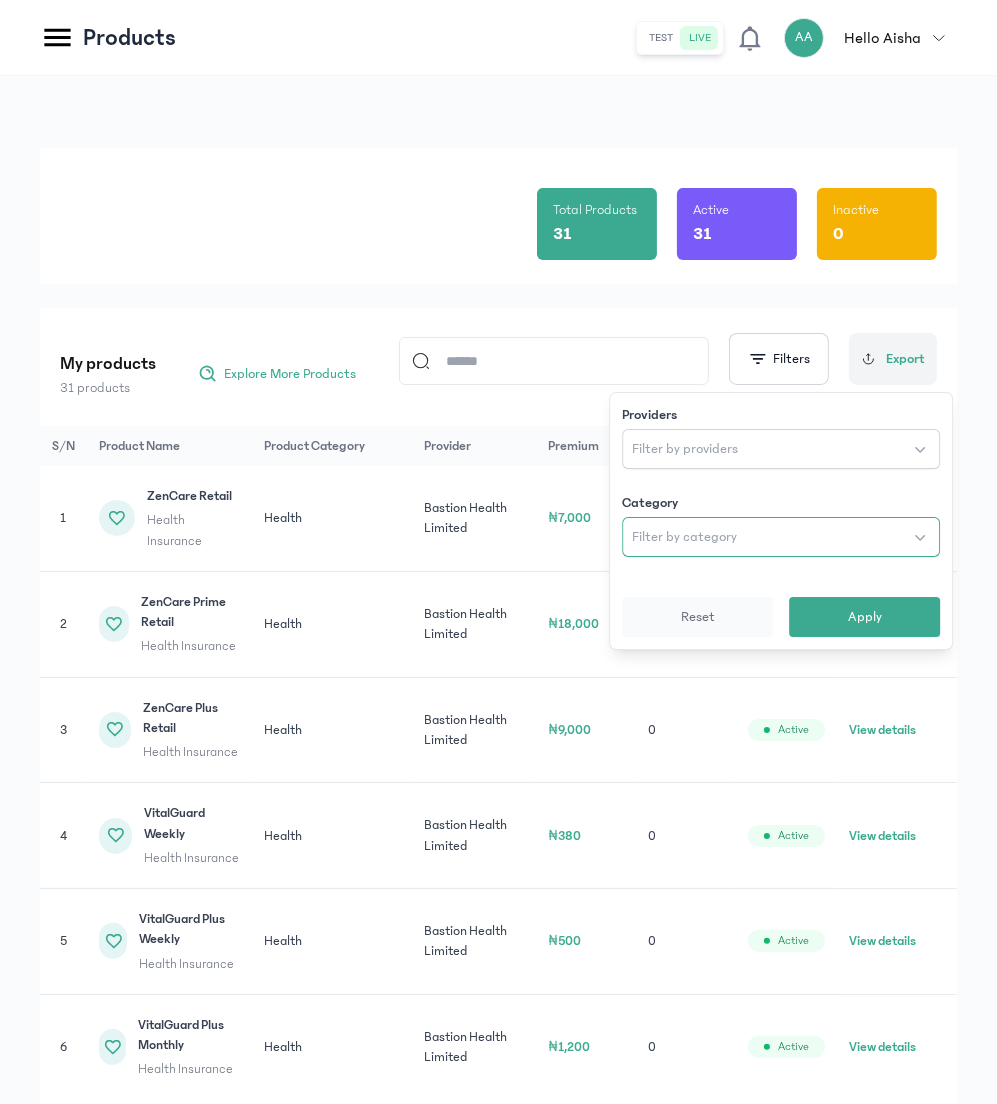 click on "Filter by category" 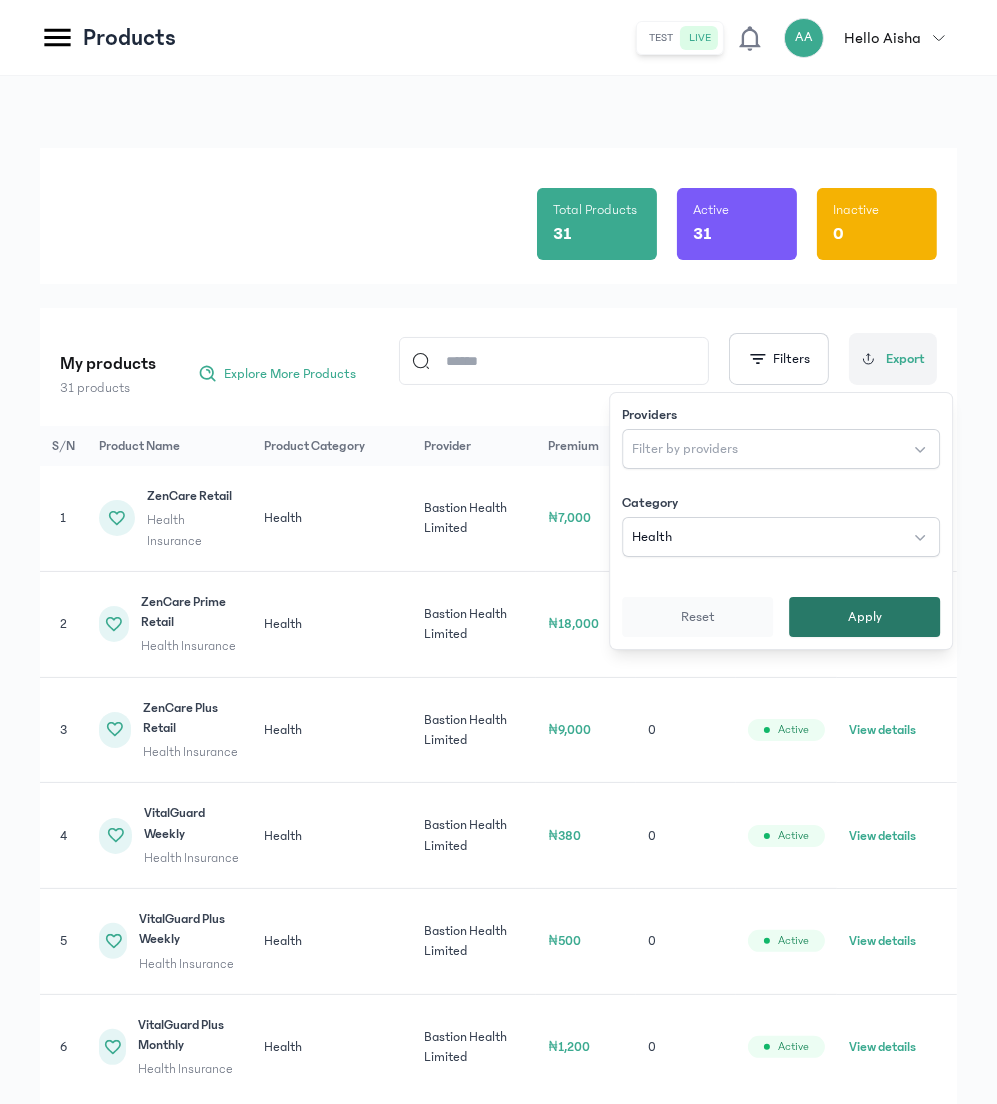 click on "Apply" at bounding box center [864, 617] 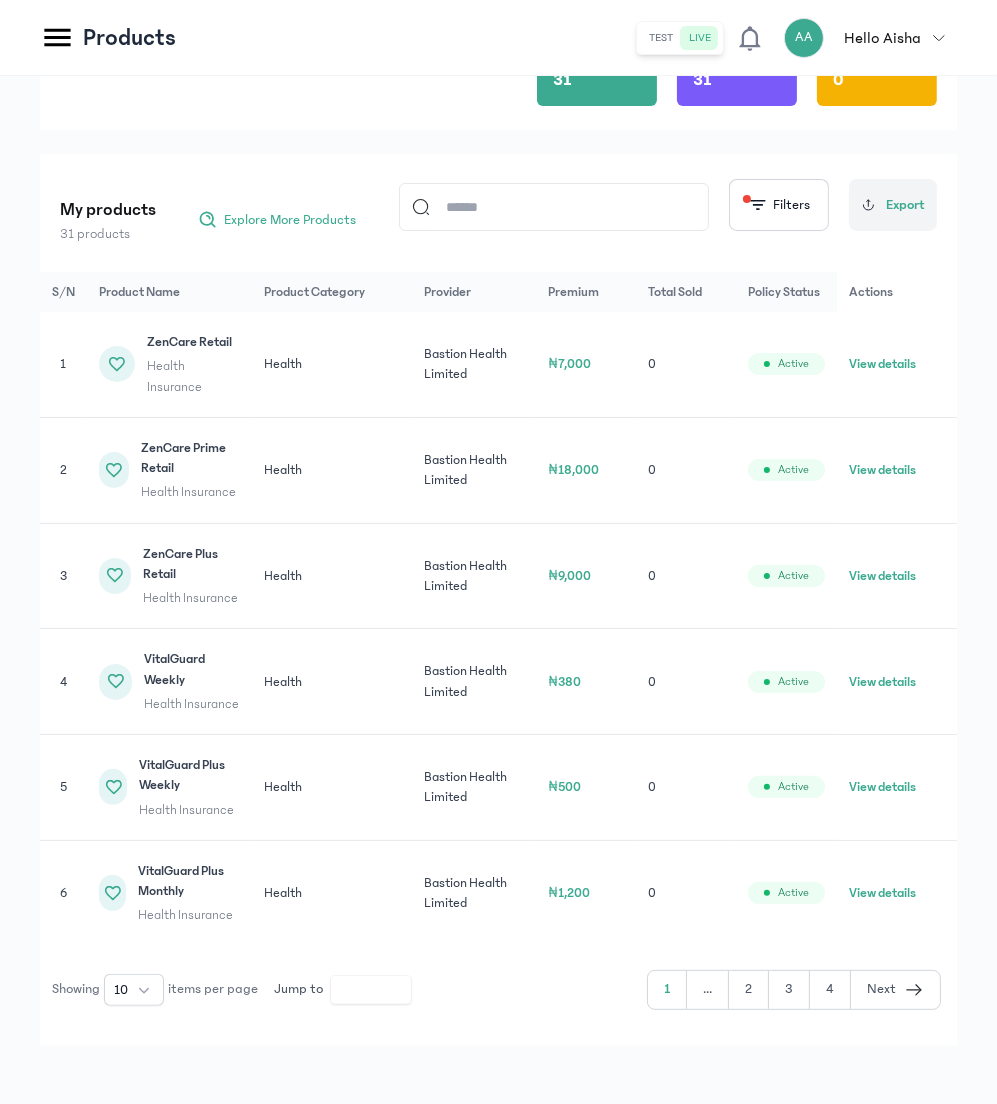 scroll, scrollTop: 156, scrollLeft: 0, axis: vertical 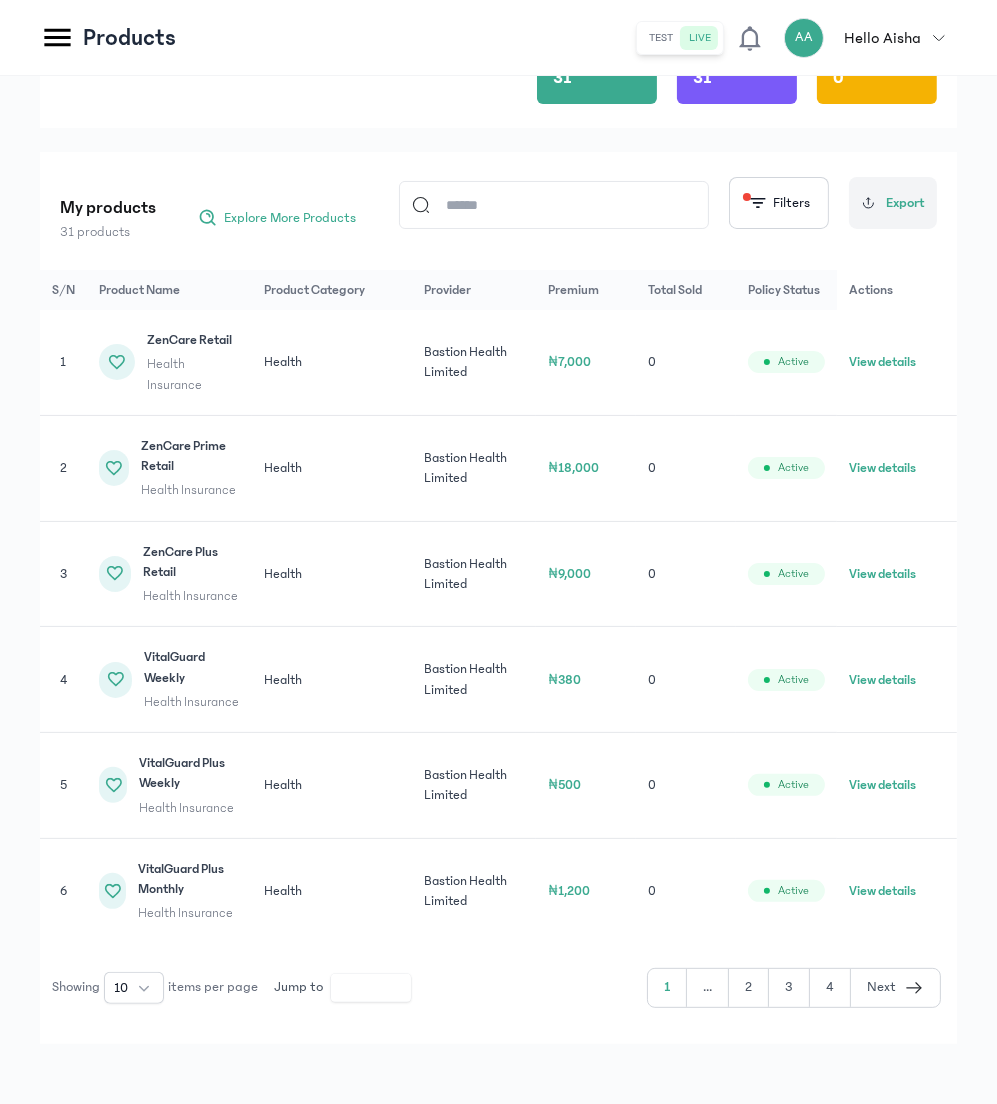 click on "Next" 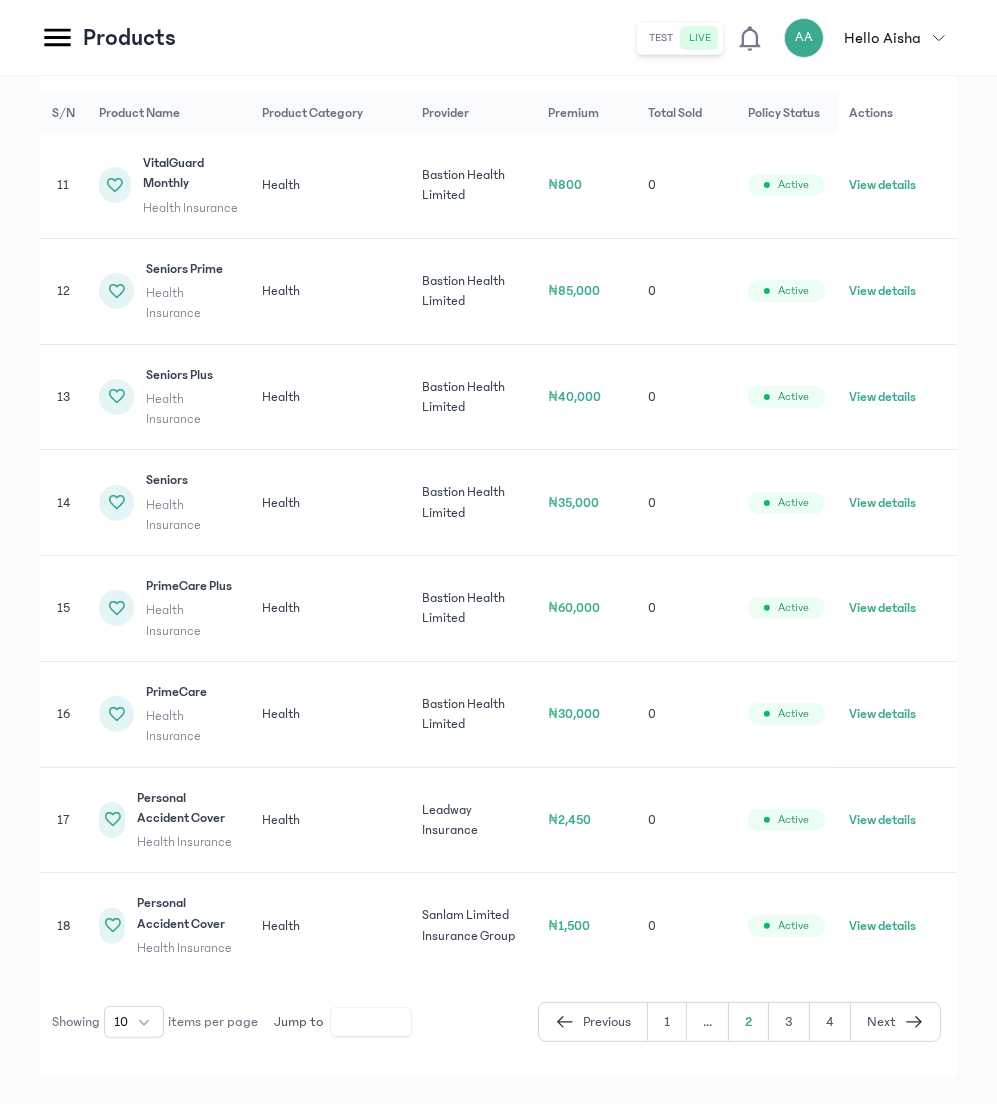 scroll, scrollTop: 367, scrollLeft: 0, axis: vertical 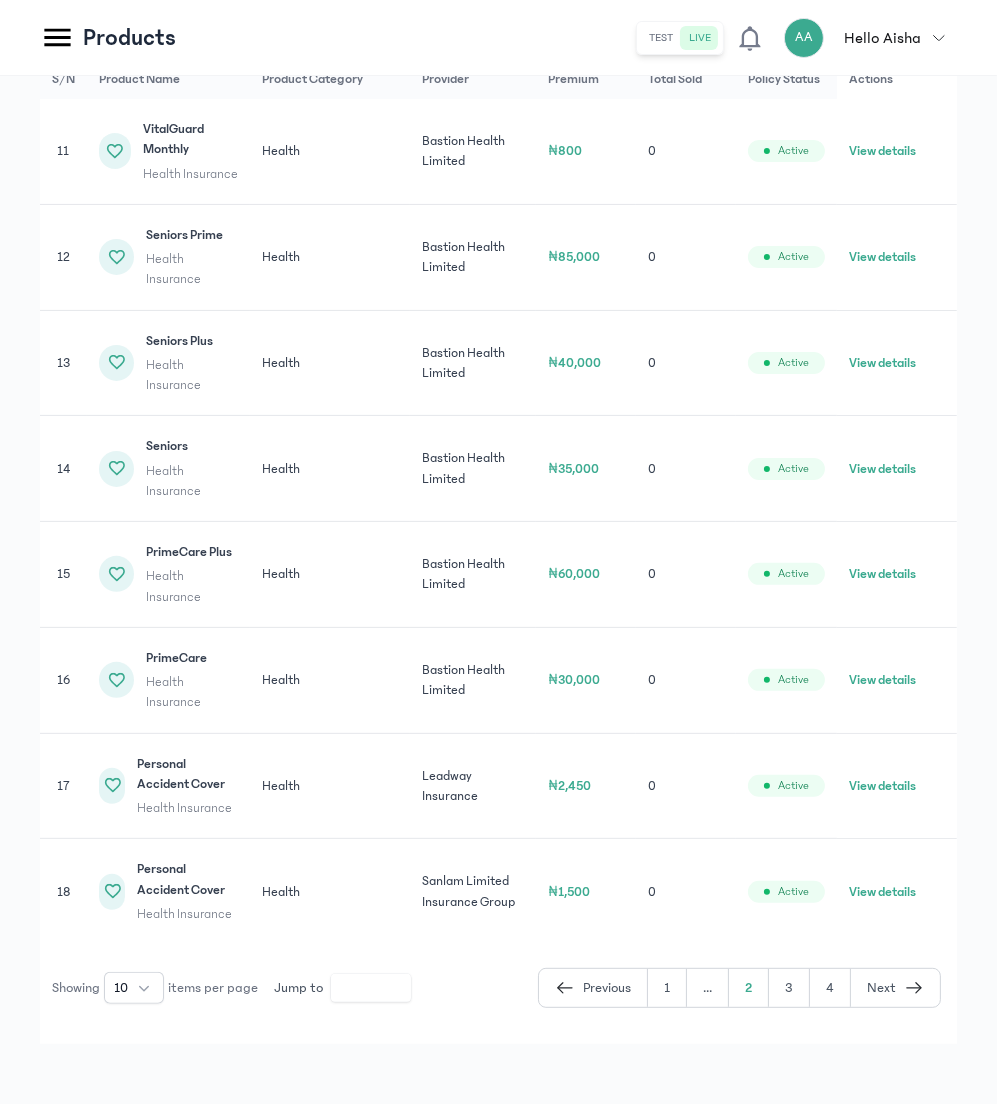 click on "Next" 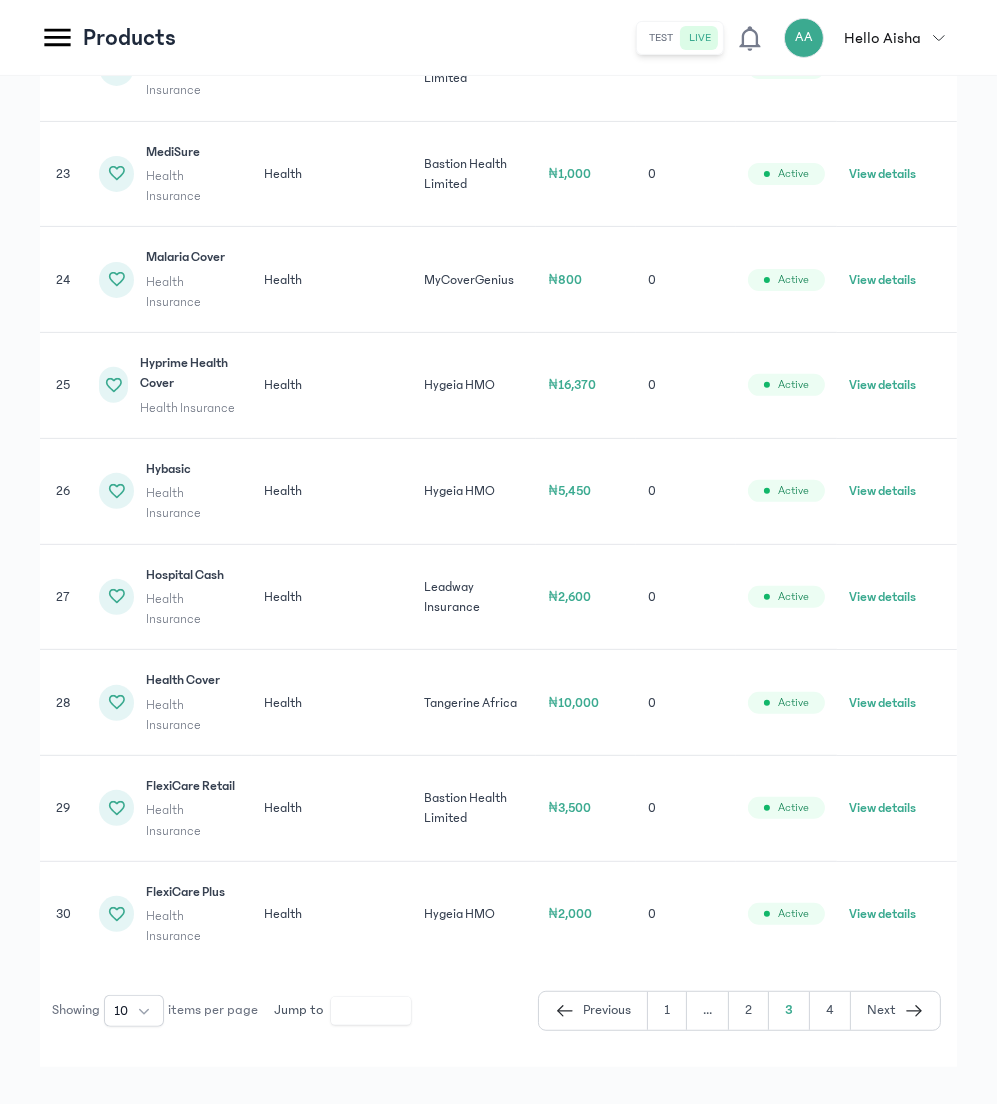 scroll, scrollTop: 577, scrollLeft: 0, axis: vertical 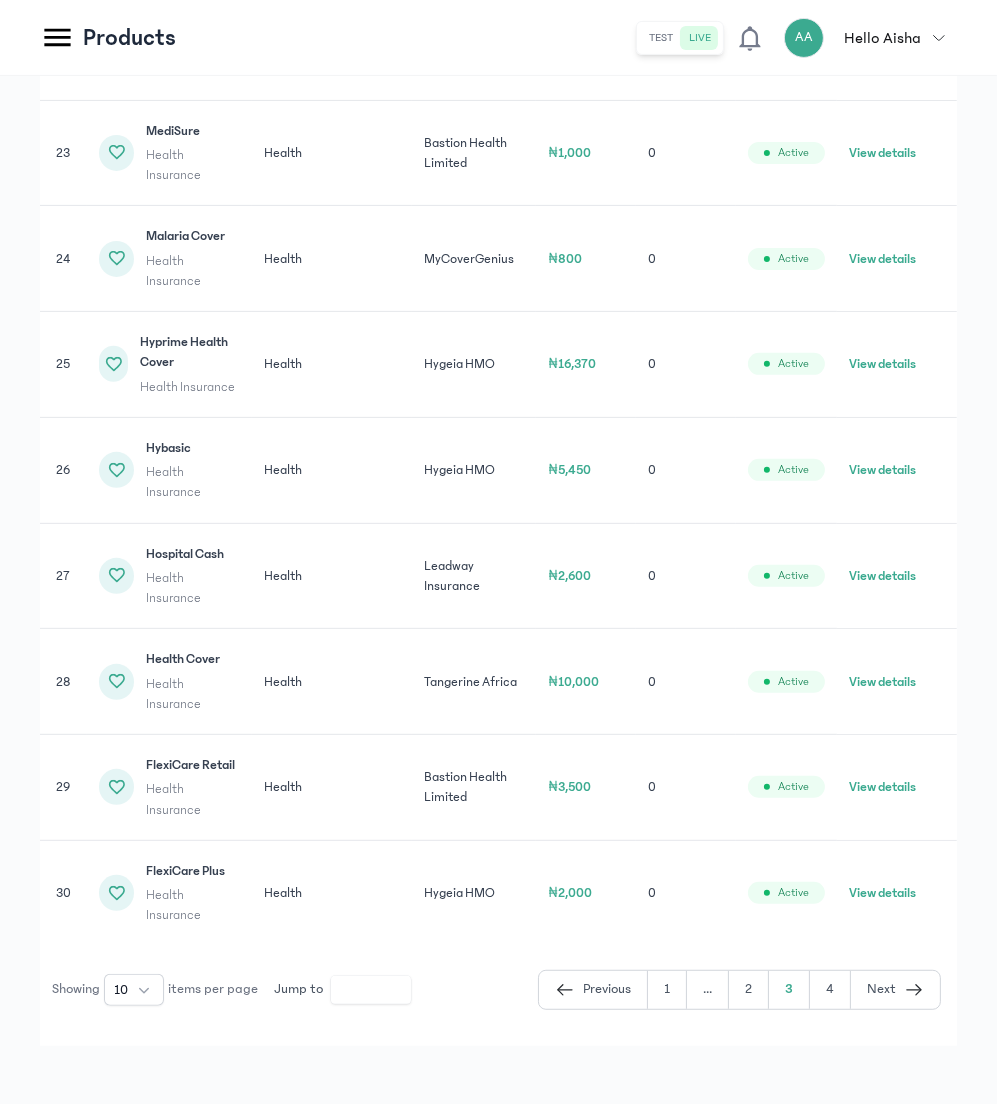 click on "View details" 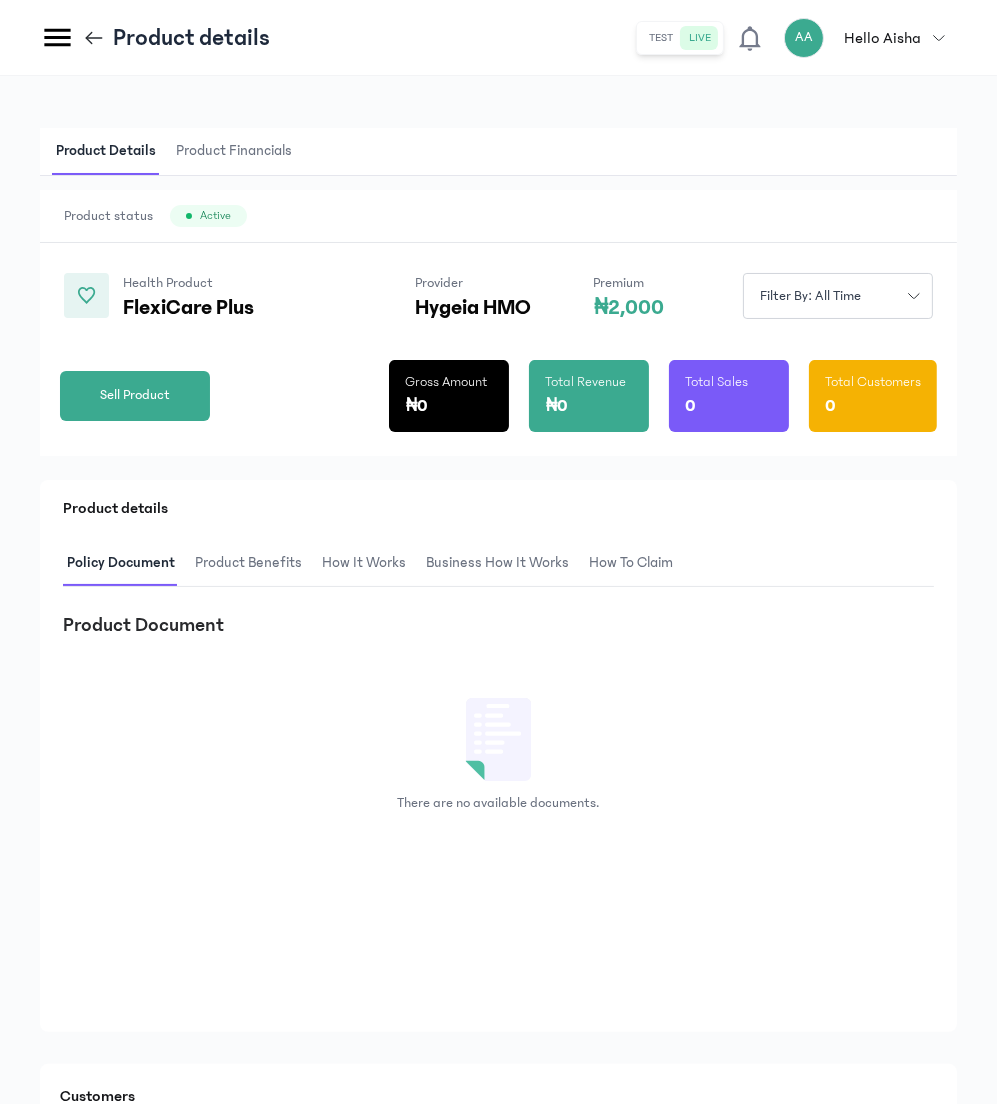 click on "How It Works" at bounding box center [364, 563] 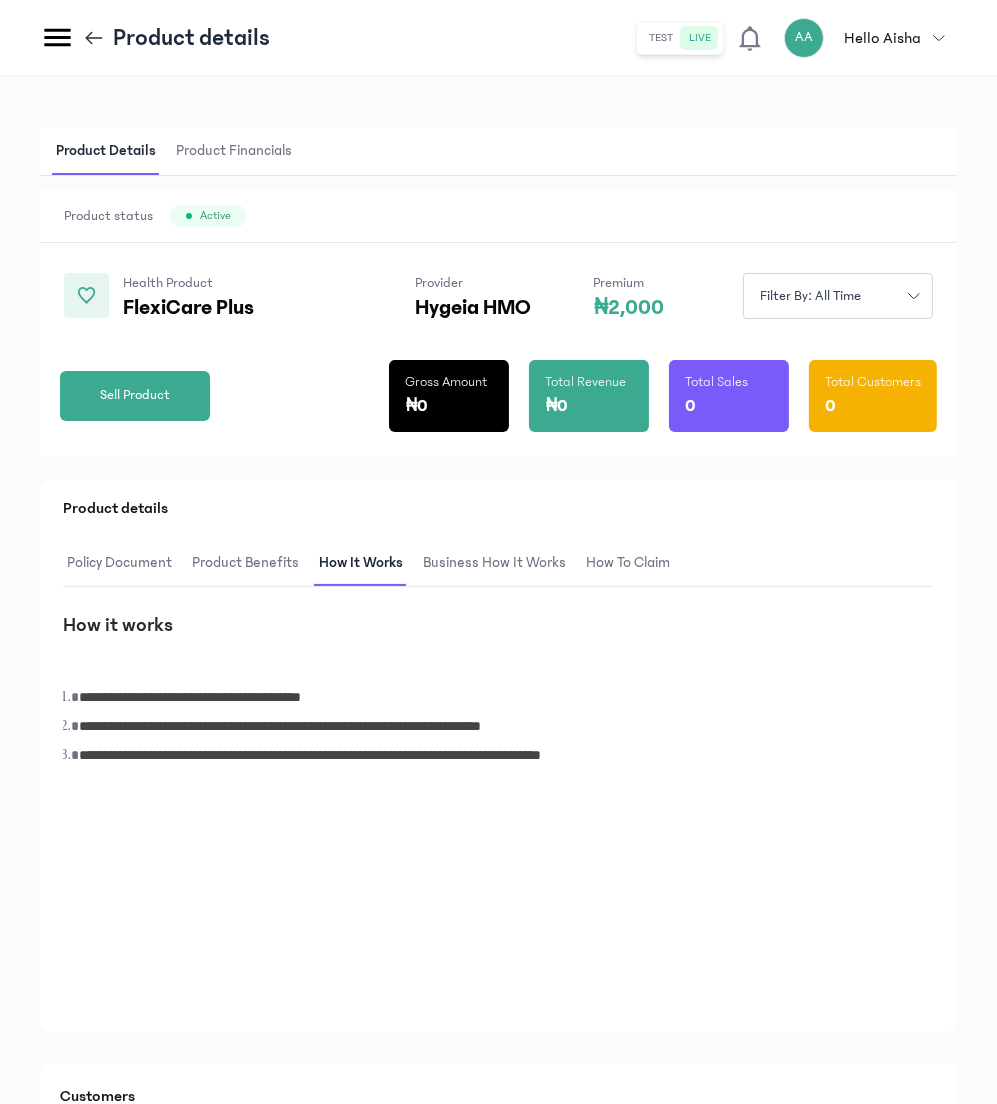 click on "Business How It Works" at bounding box center (494, 563) 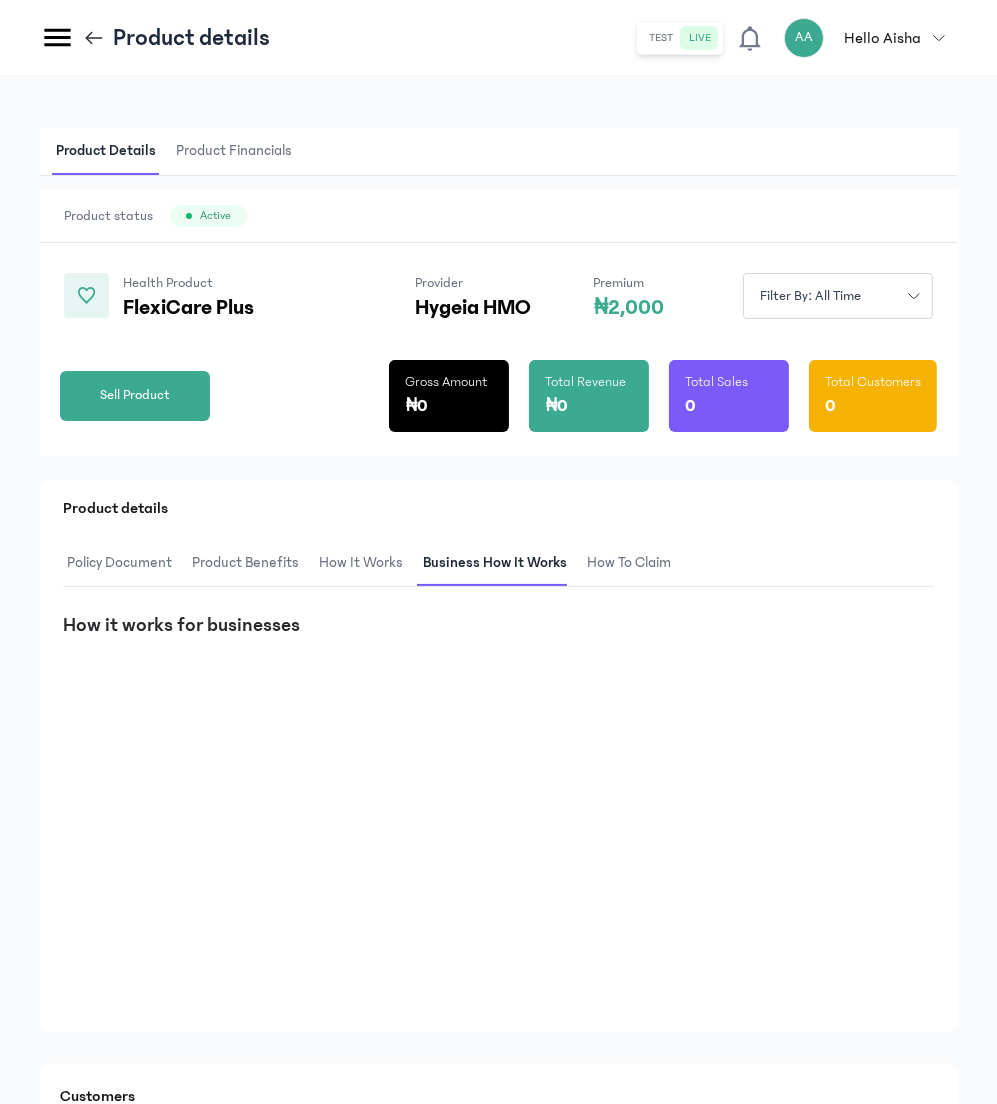 click on "How to claim" at bounding box center [629, 563] 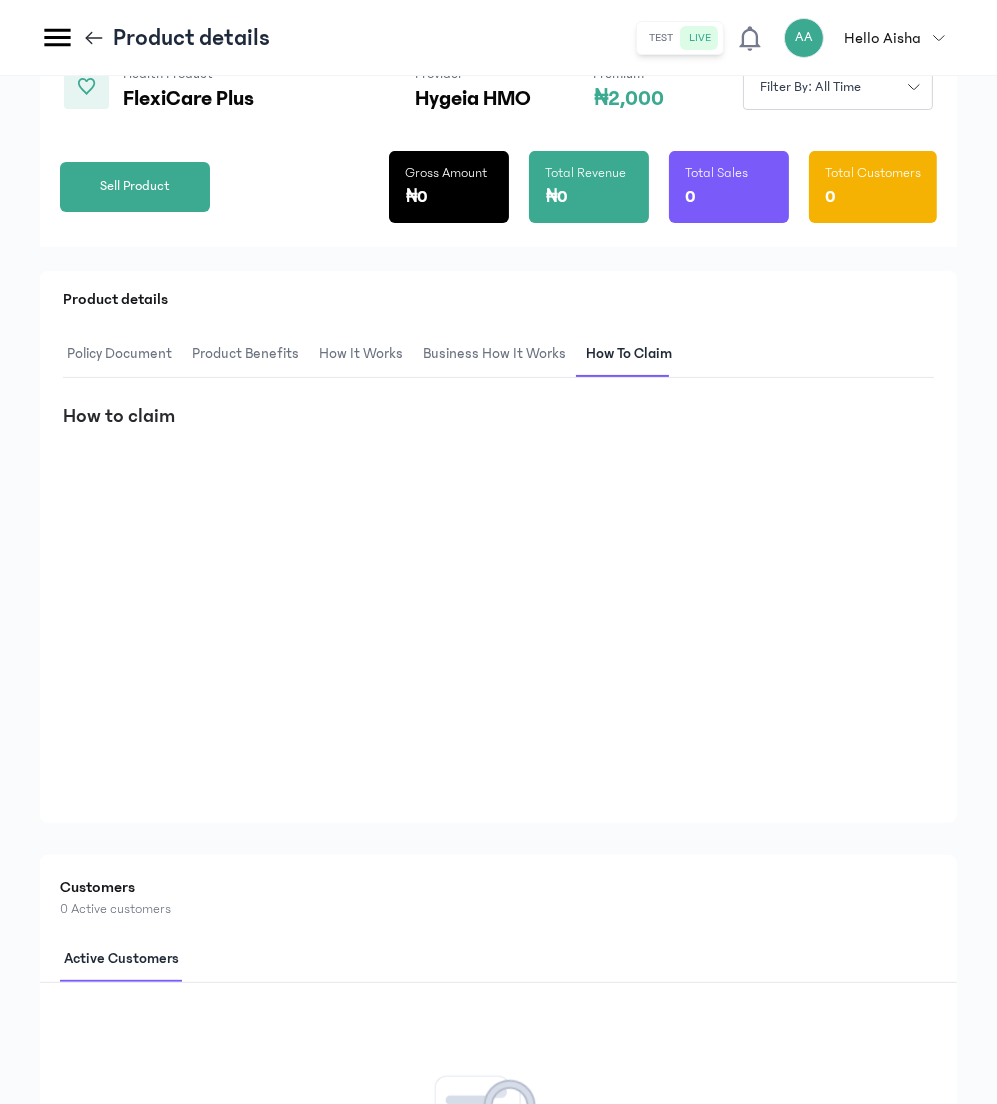 scroll, scrollTop: 0, scrollLeft: 0, axis: both 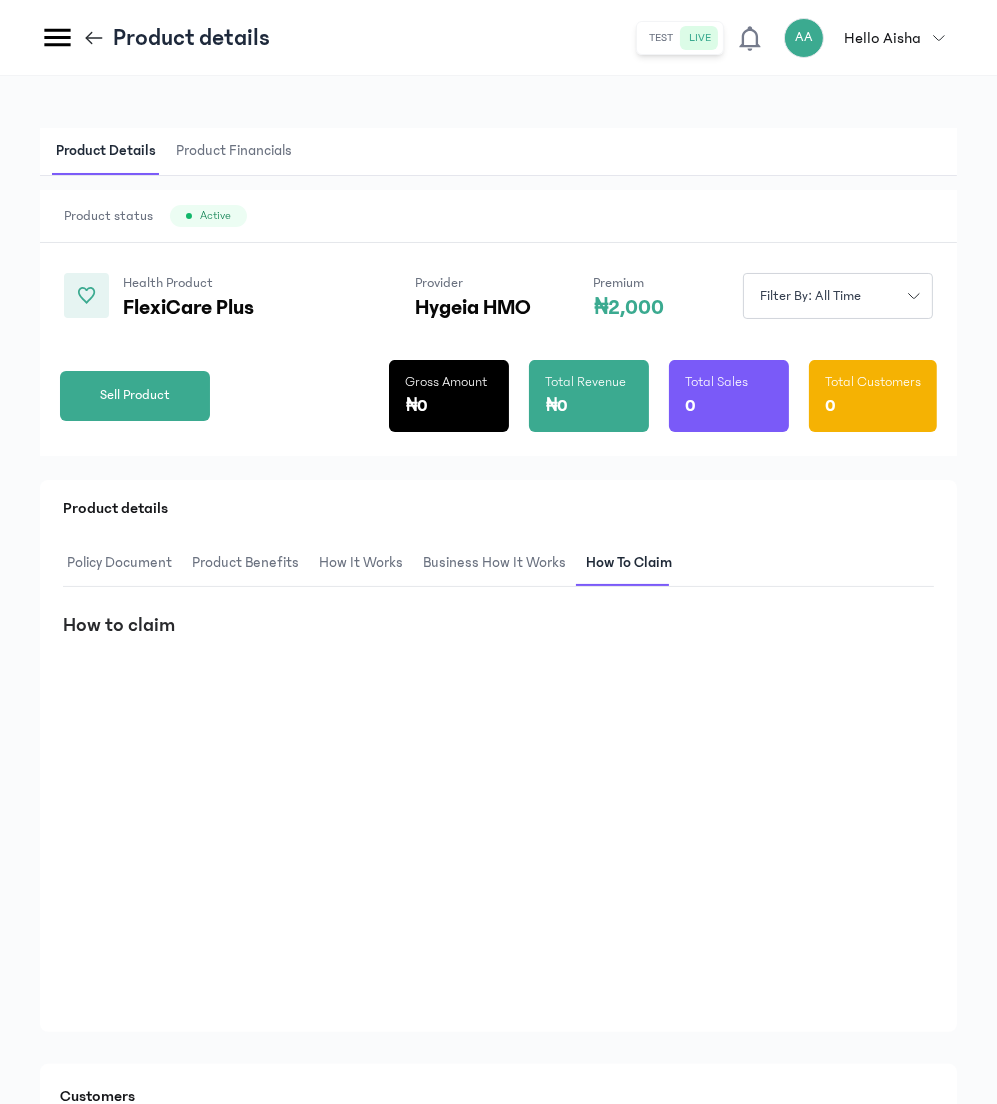 click on "Policy Document" at bounding box center (119, 563) 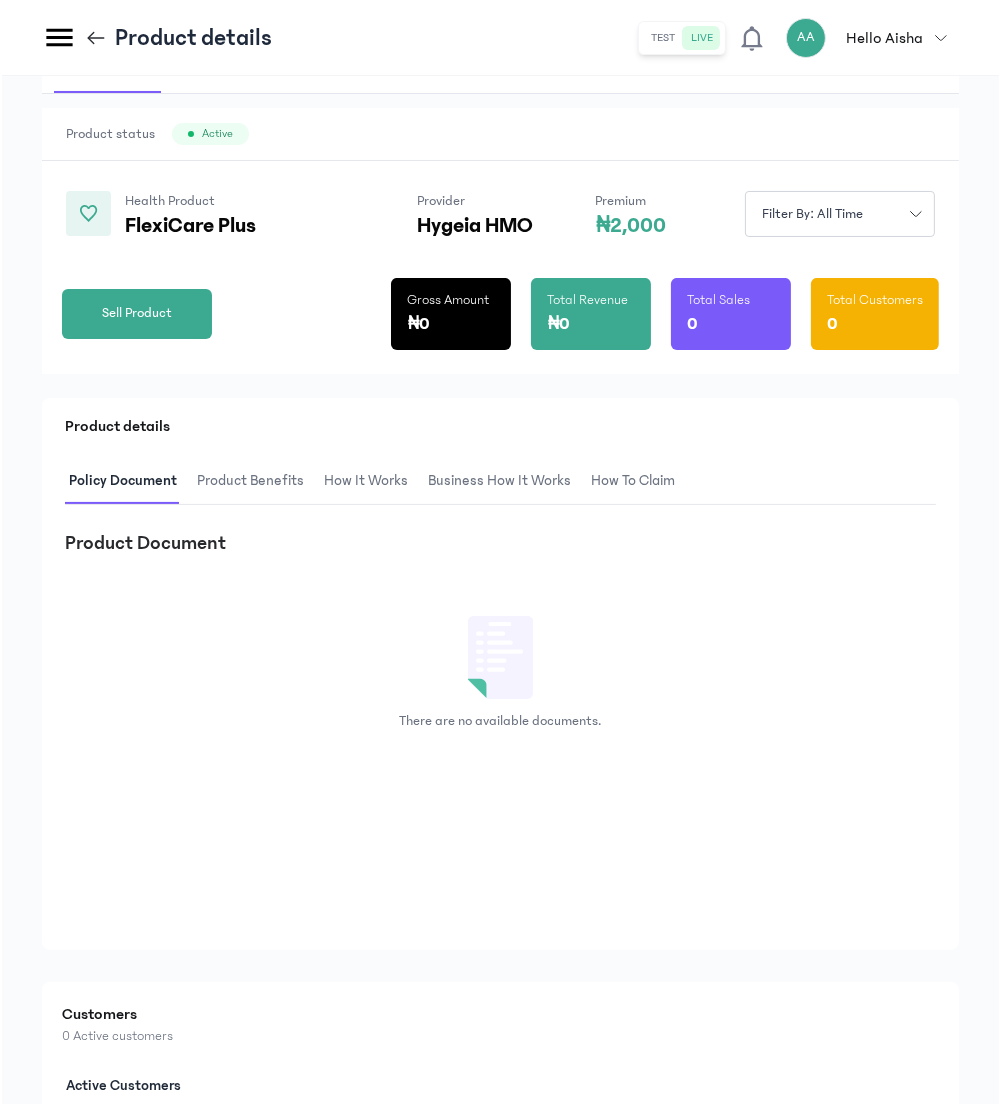 scroll, scrollTop: 0, scrollLeft: 0, axis: both 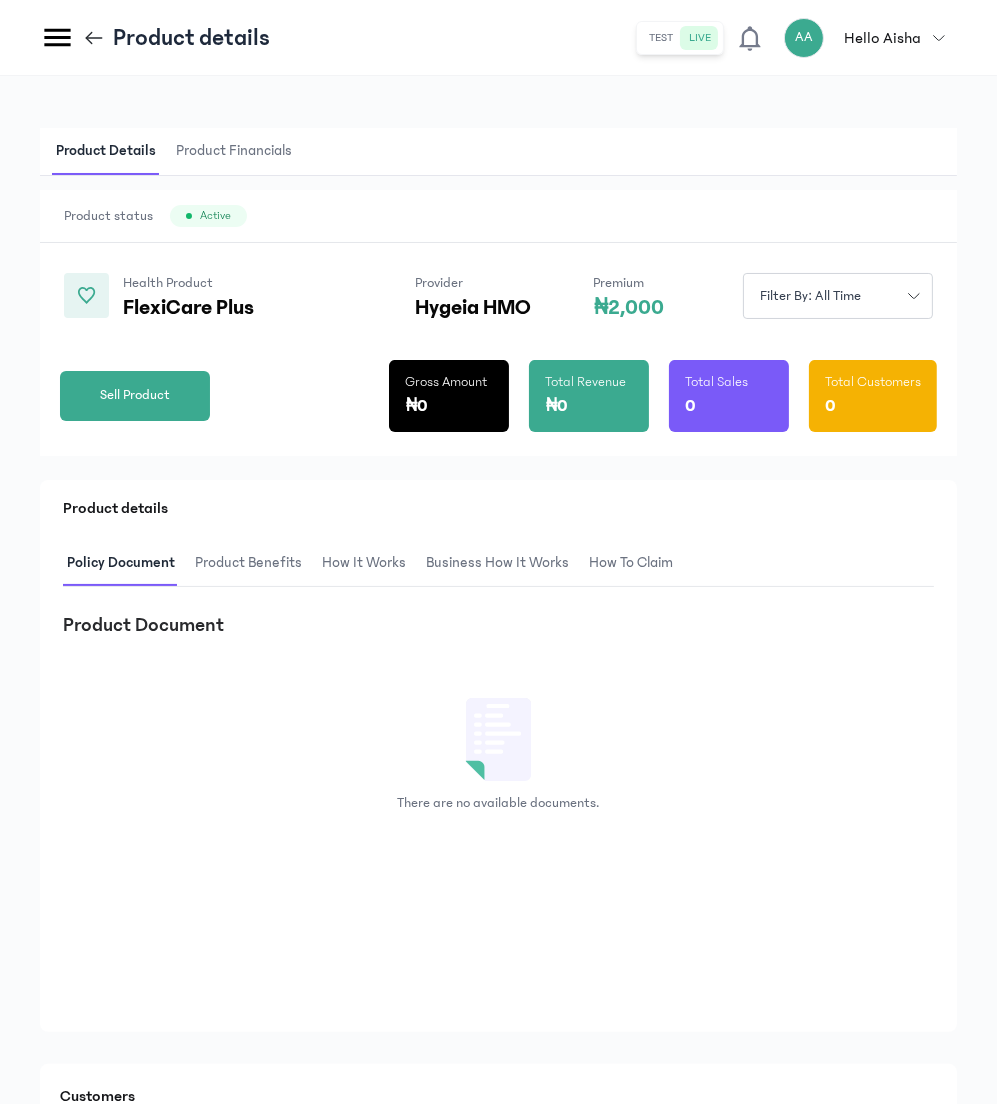 click on "Product Financials" at bounding box center (234, 151) 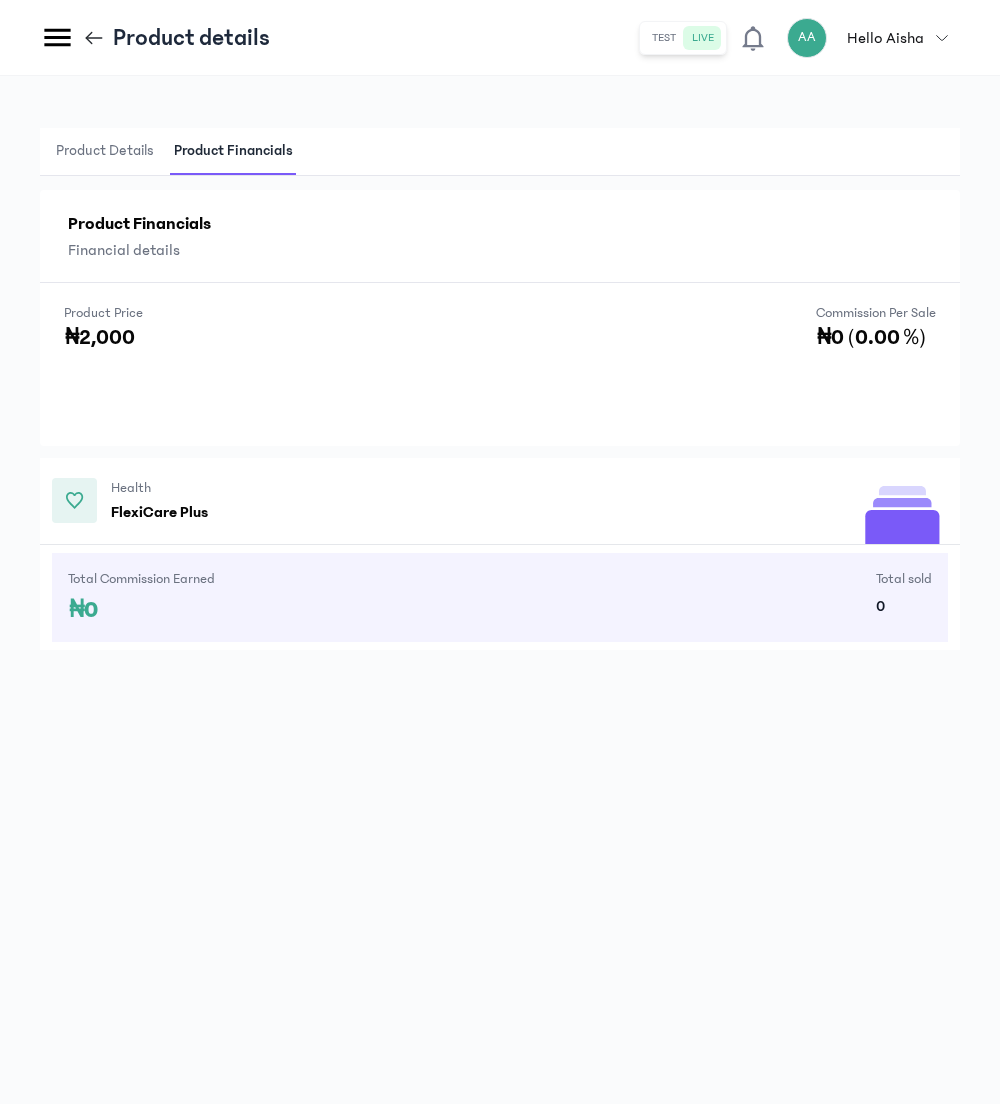 click on "Product Details" at bounding box center [105, 151] 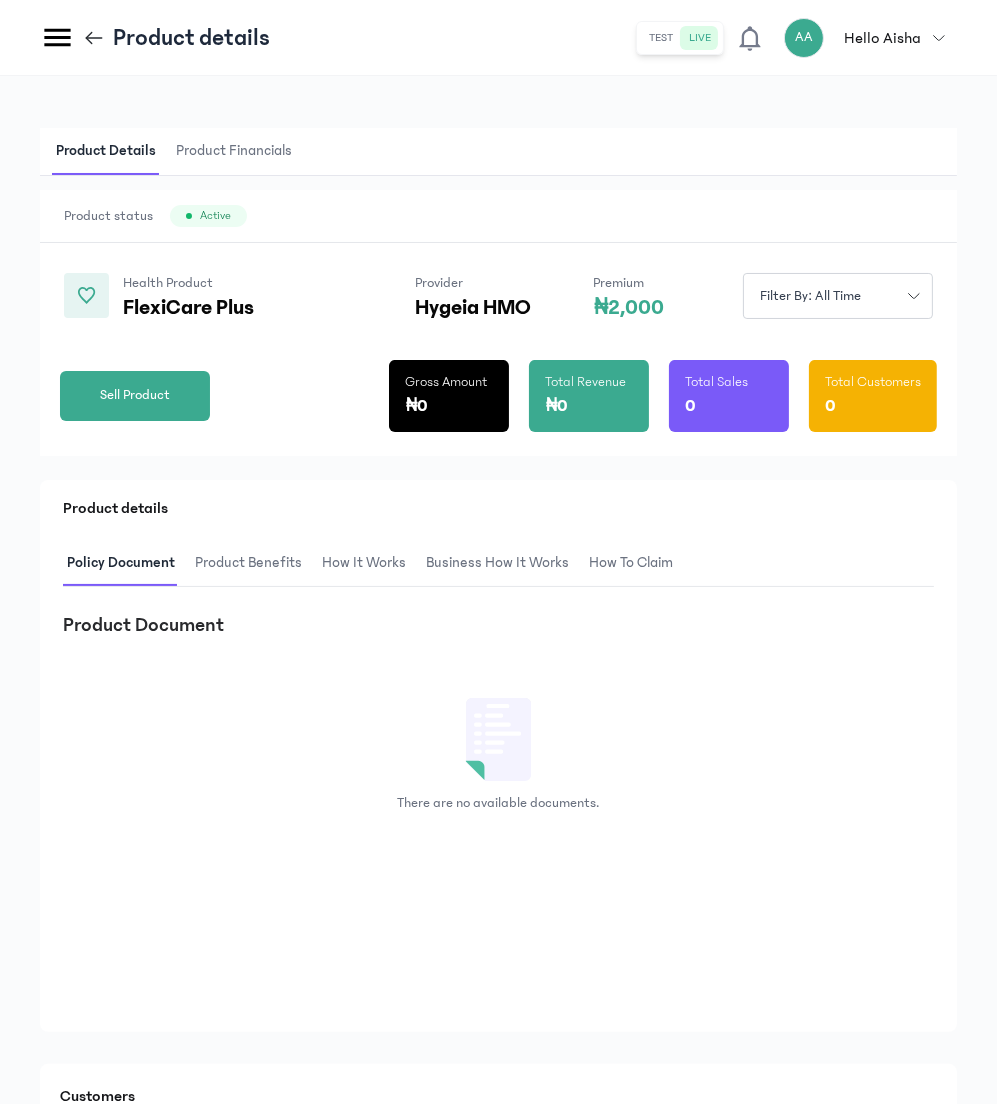 click on "Business How It Works" at bounding box center [497, 563] 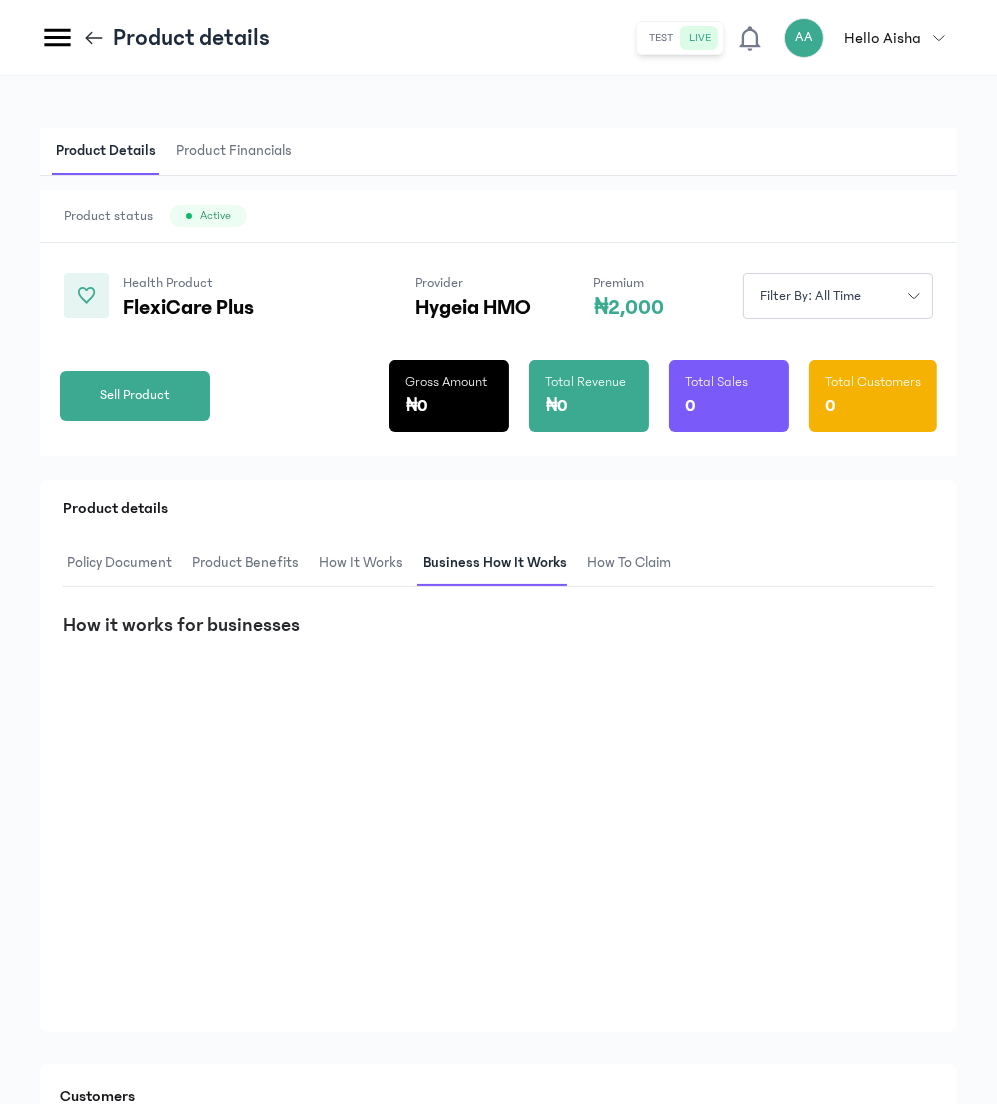 click on "test" 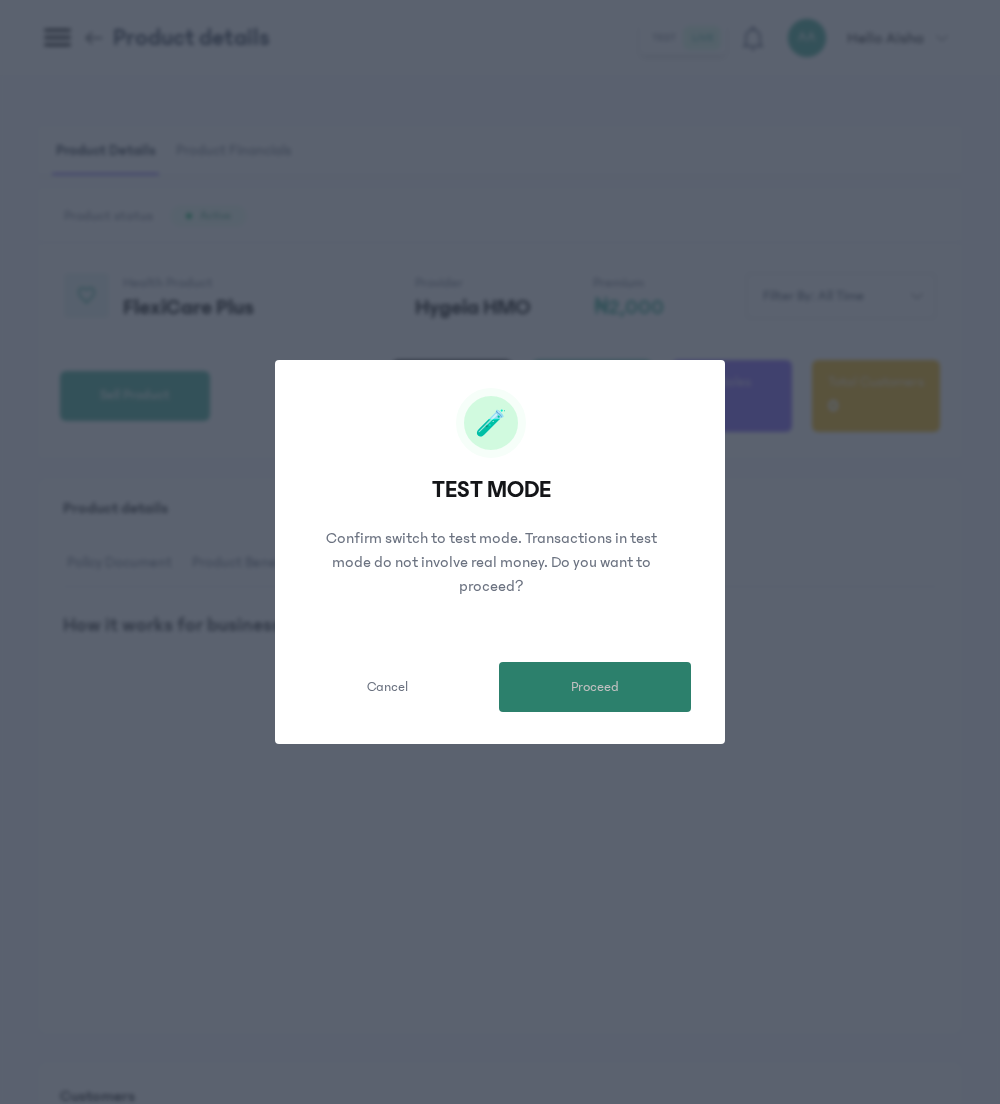 click on "Proceed" at bounding box center [595, 687] 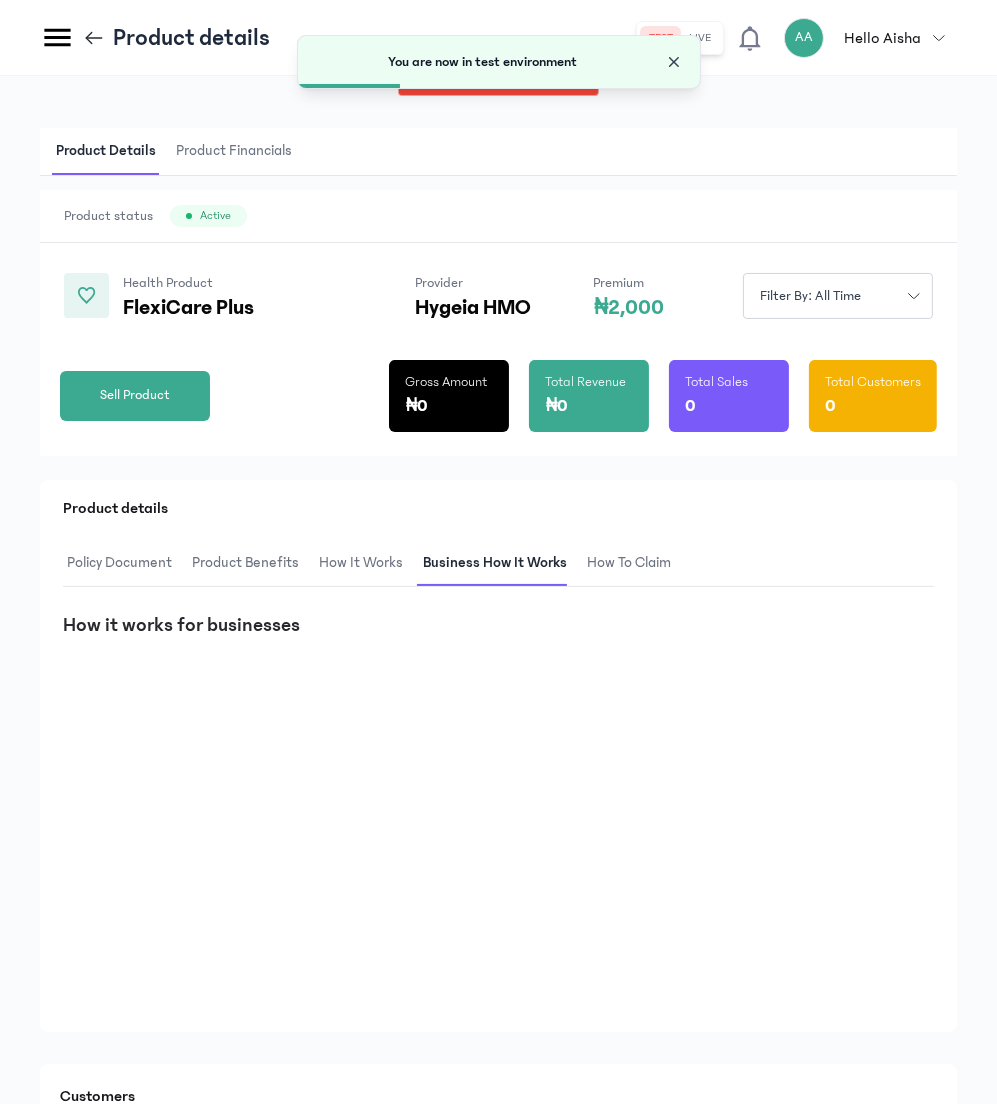 click 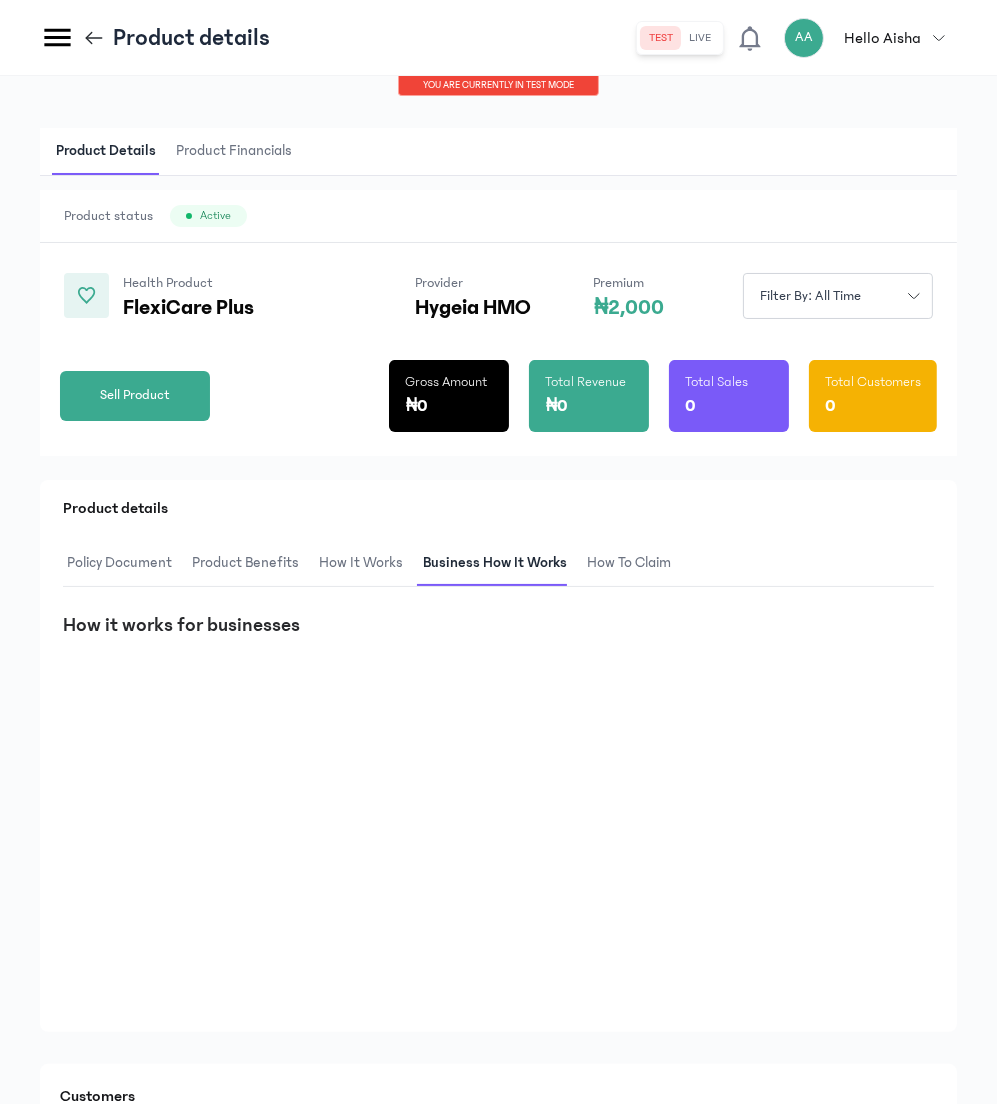 click on "live" 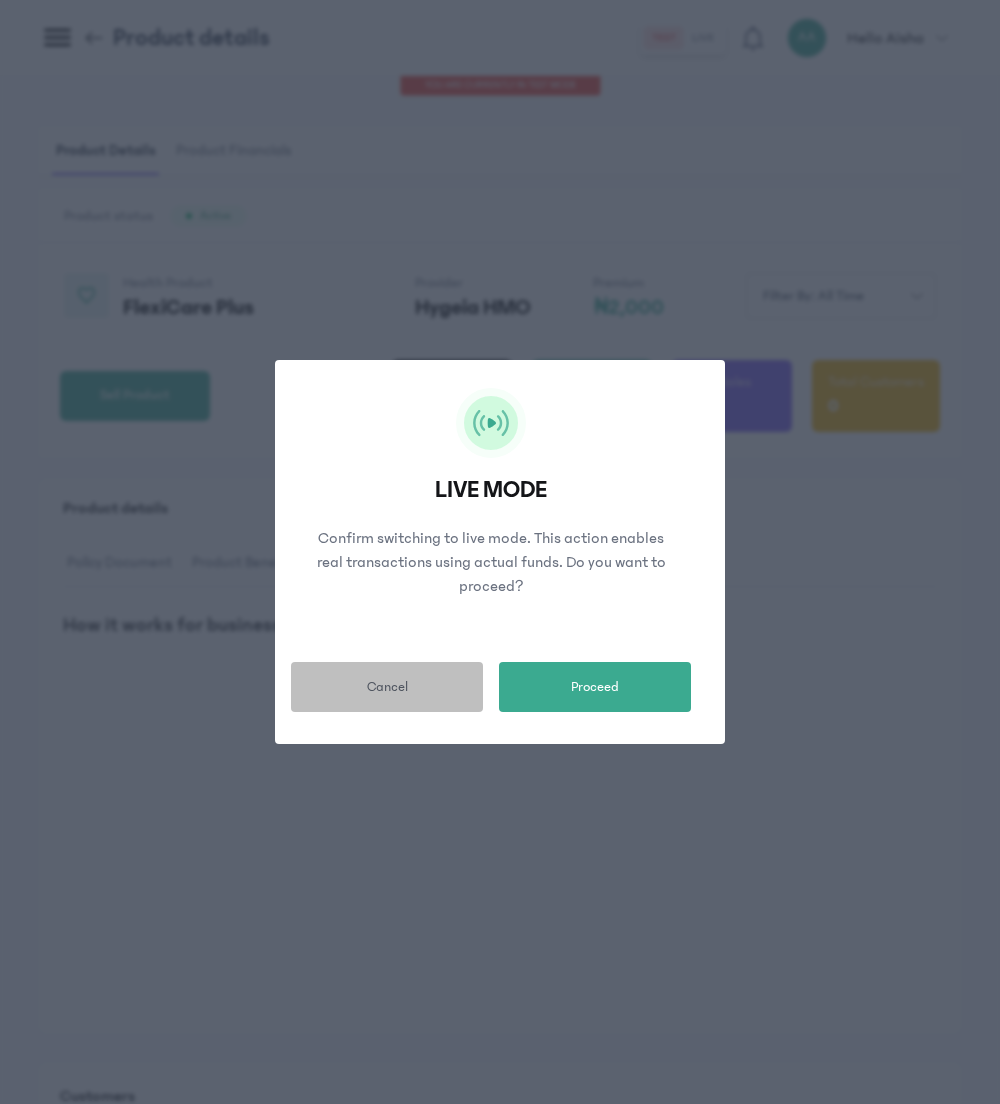 click on "Cancel" at bounding box center [387, 687] 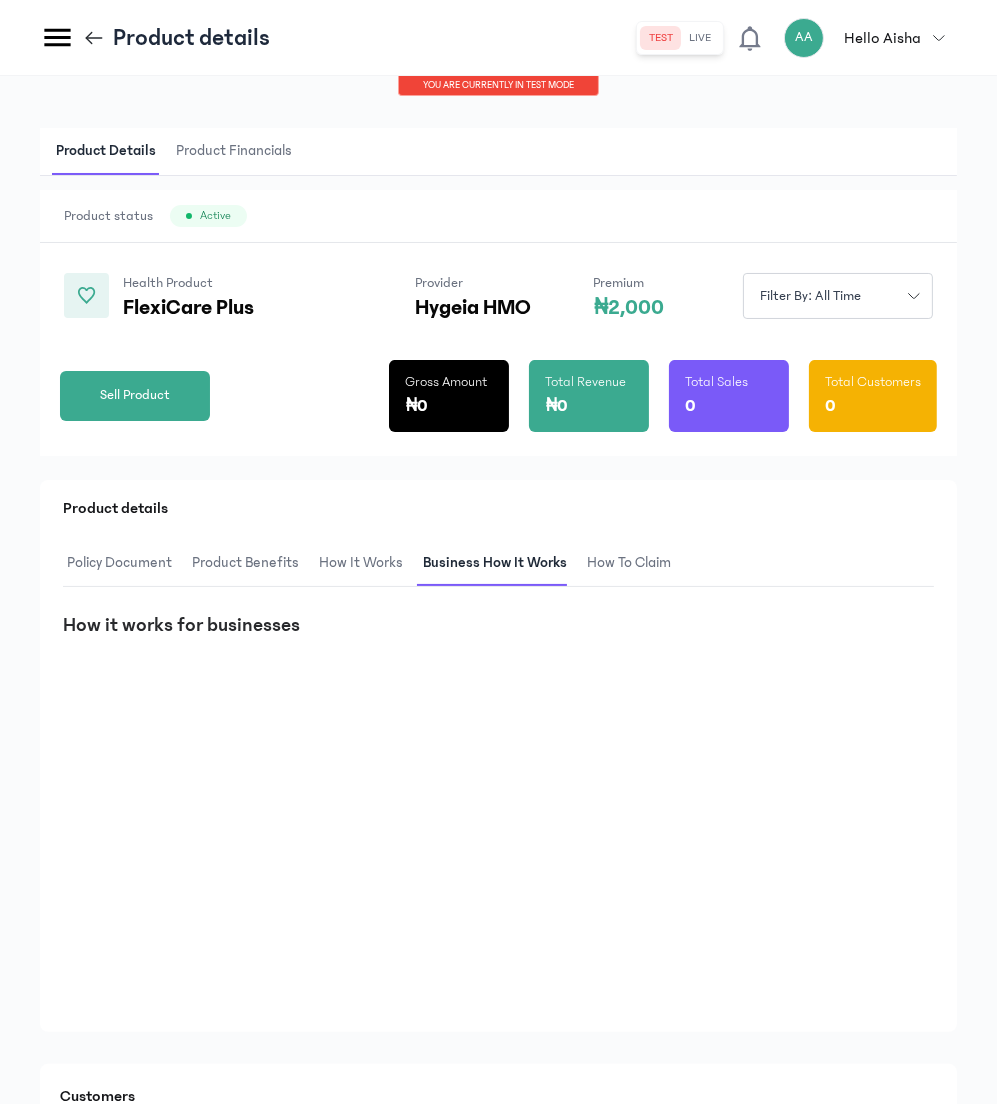 click 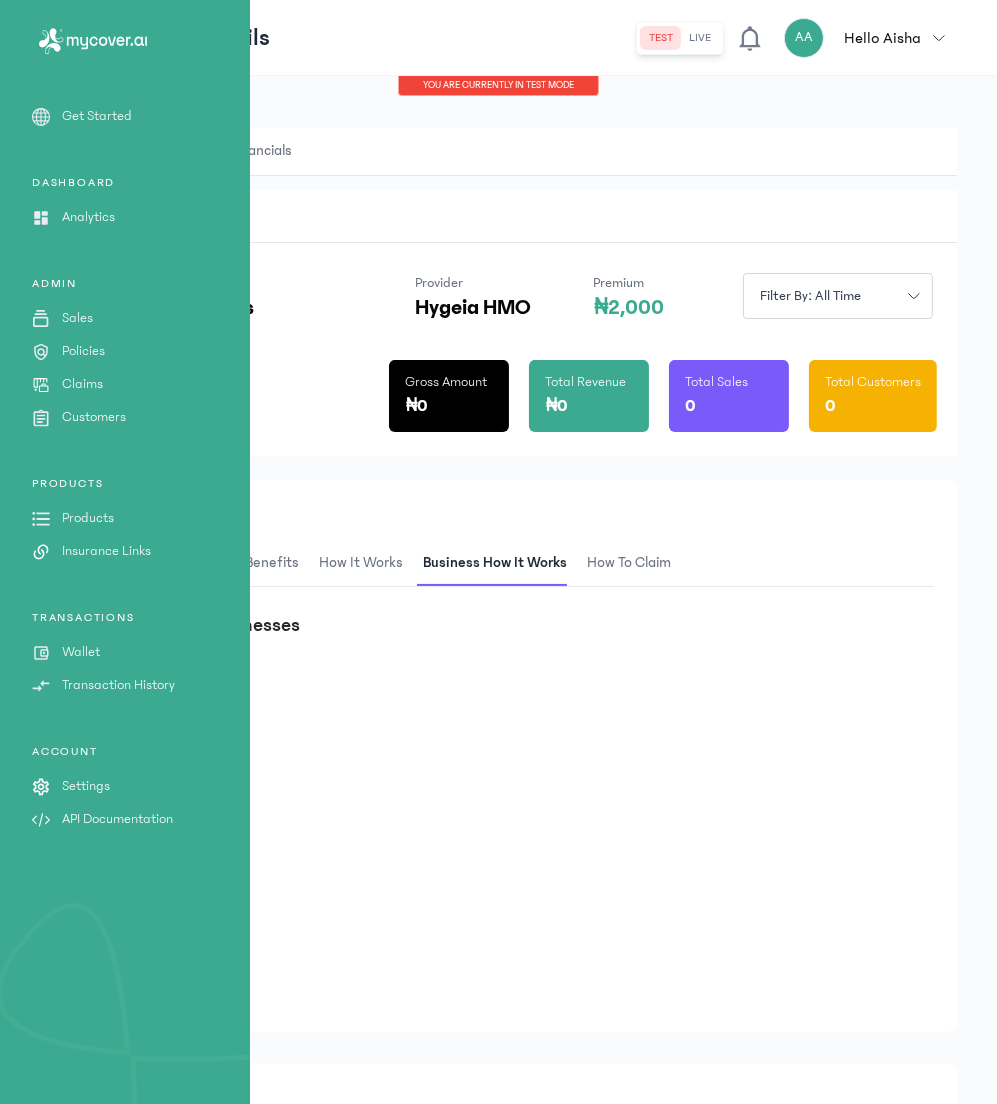 click on "Insurance Links" at bounding box center [106, 551] 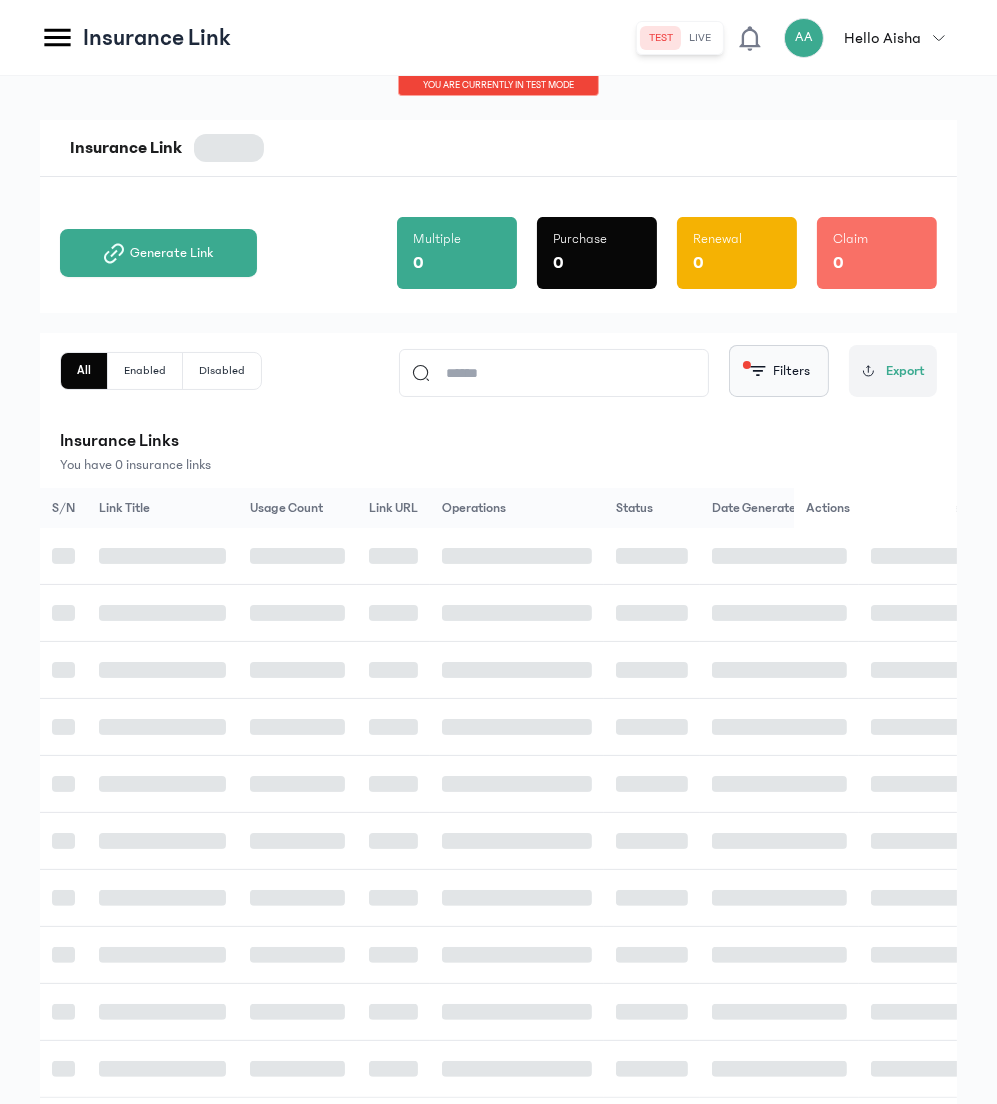 click on "Filters" 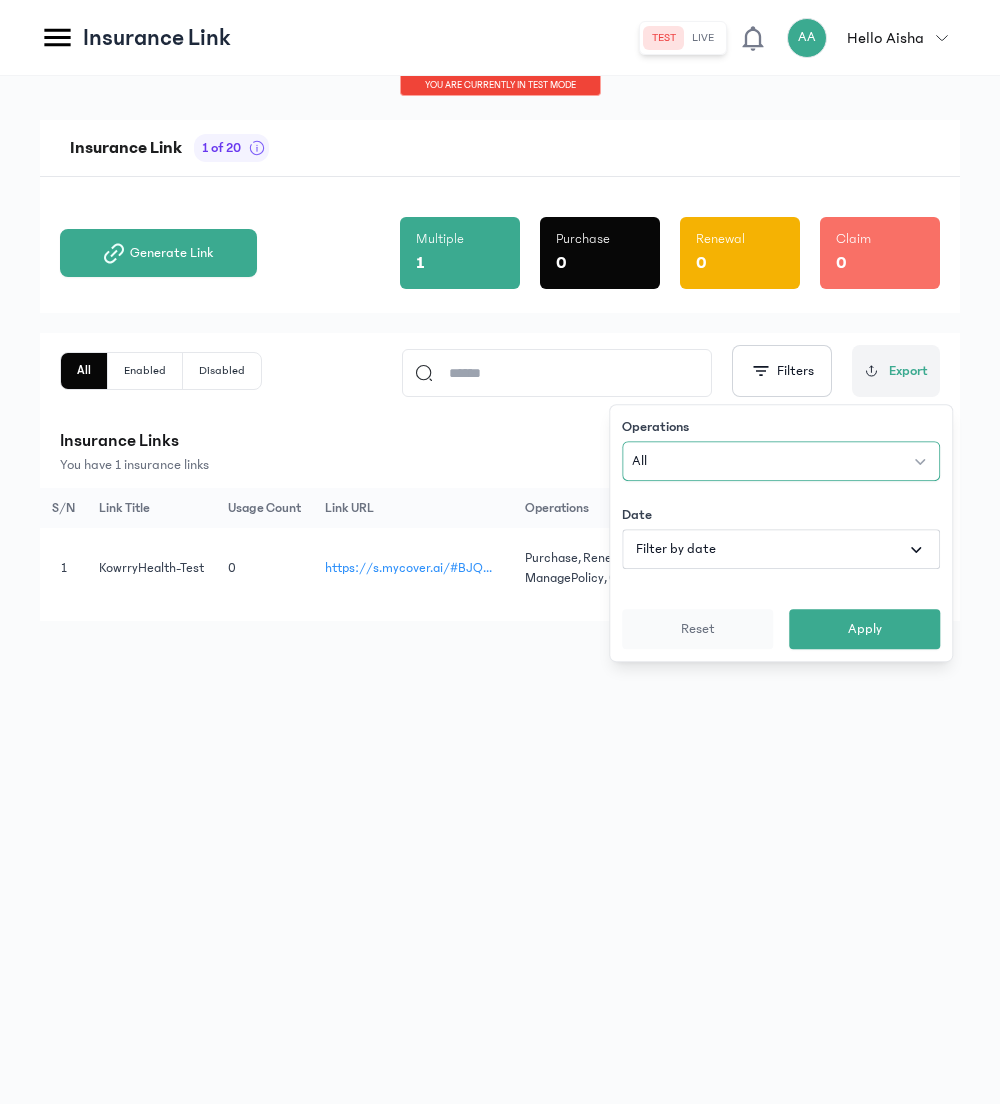 click on "All" 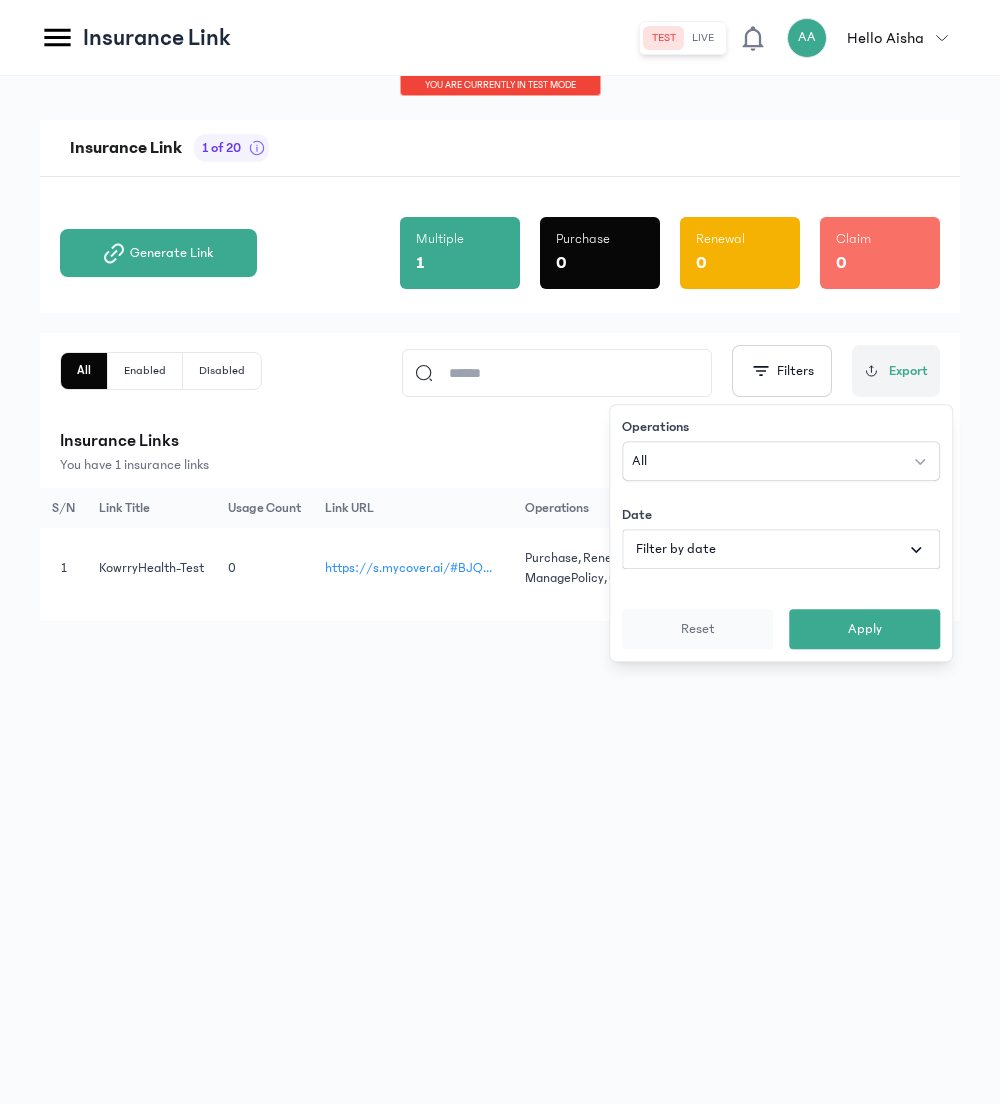 click on "Insurance Links" at bounding box center [500, 441] 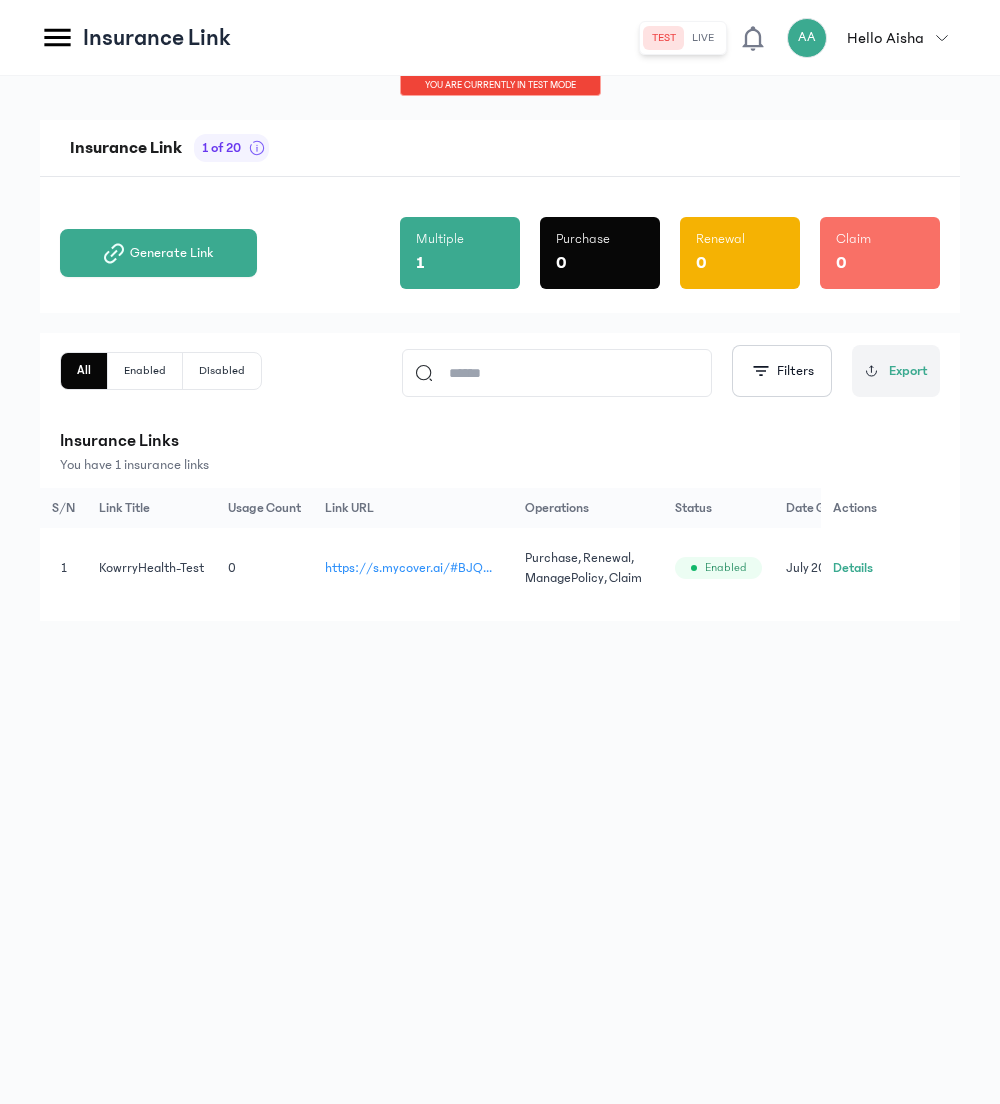 click on "Details" 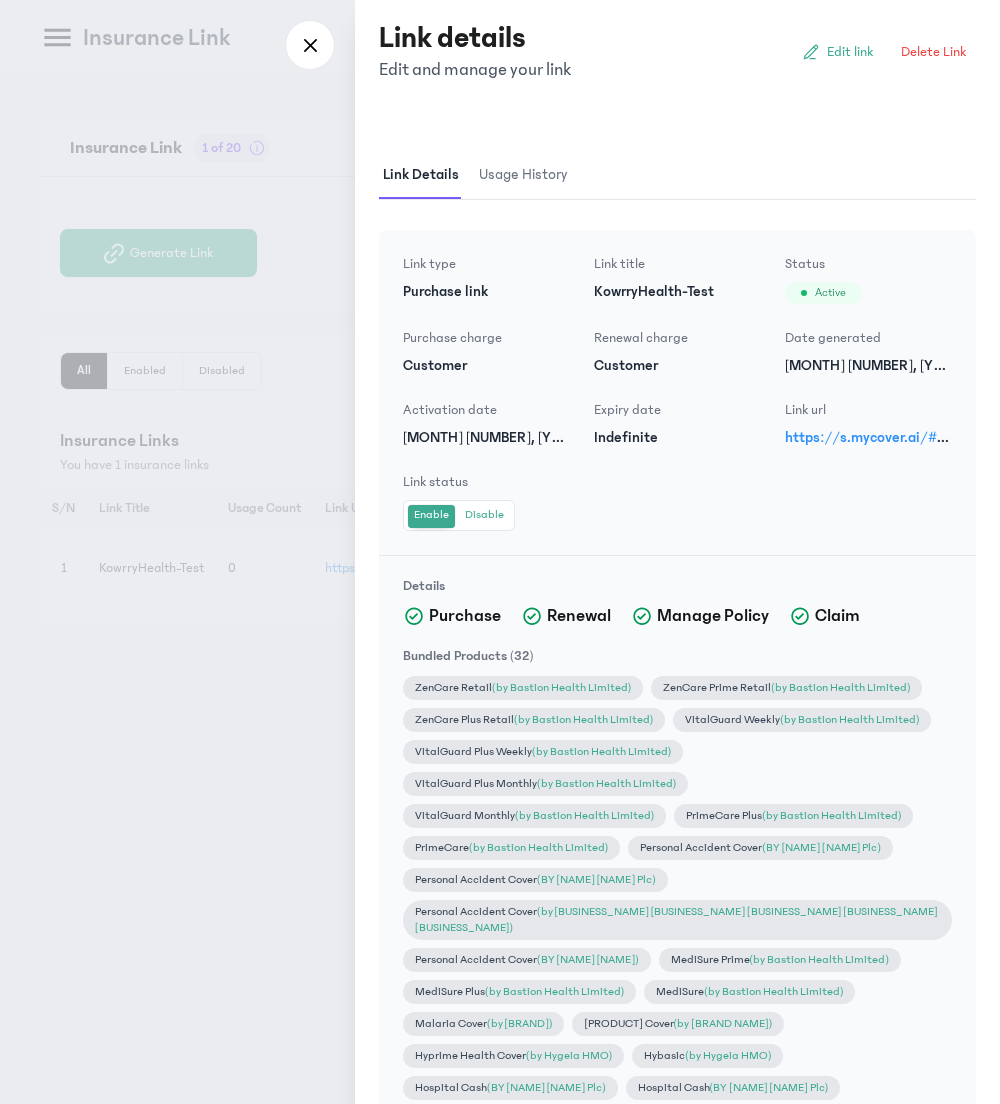 click on "https://s.mycover.ai/#BJQDJWLFIL" 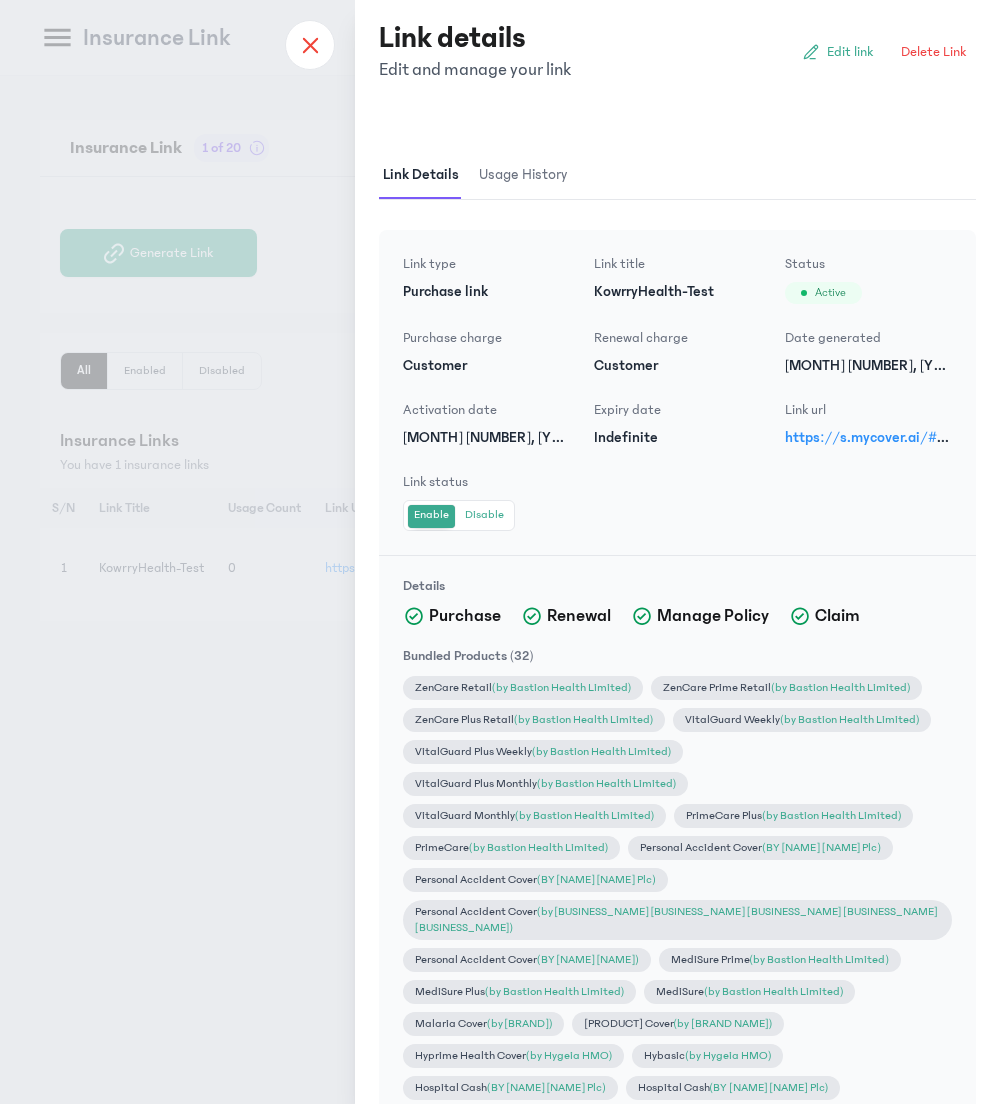 click 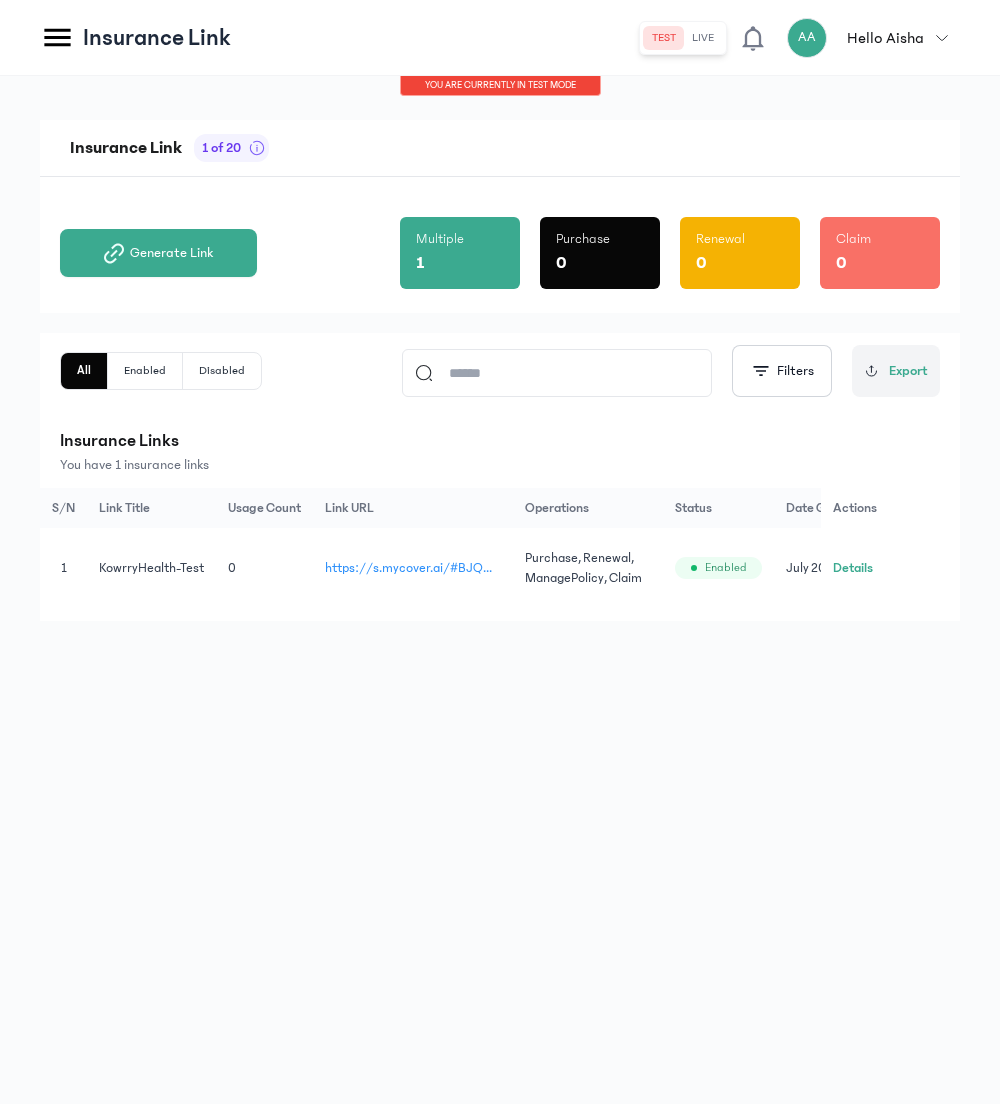click 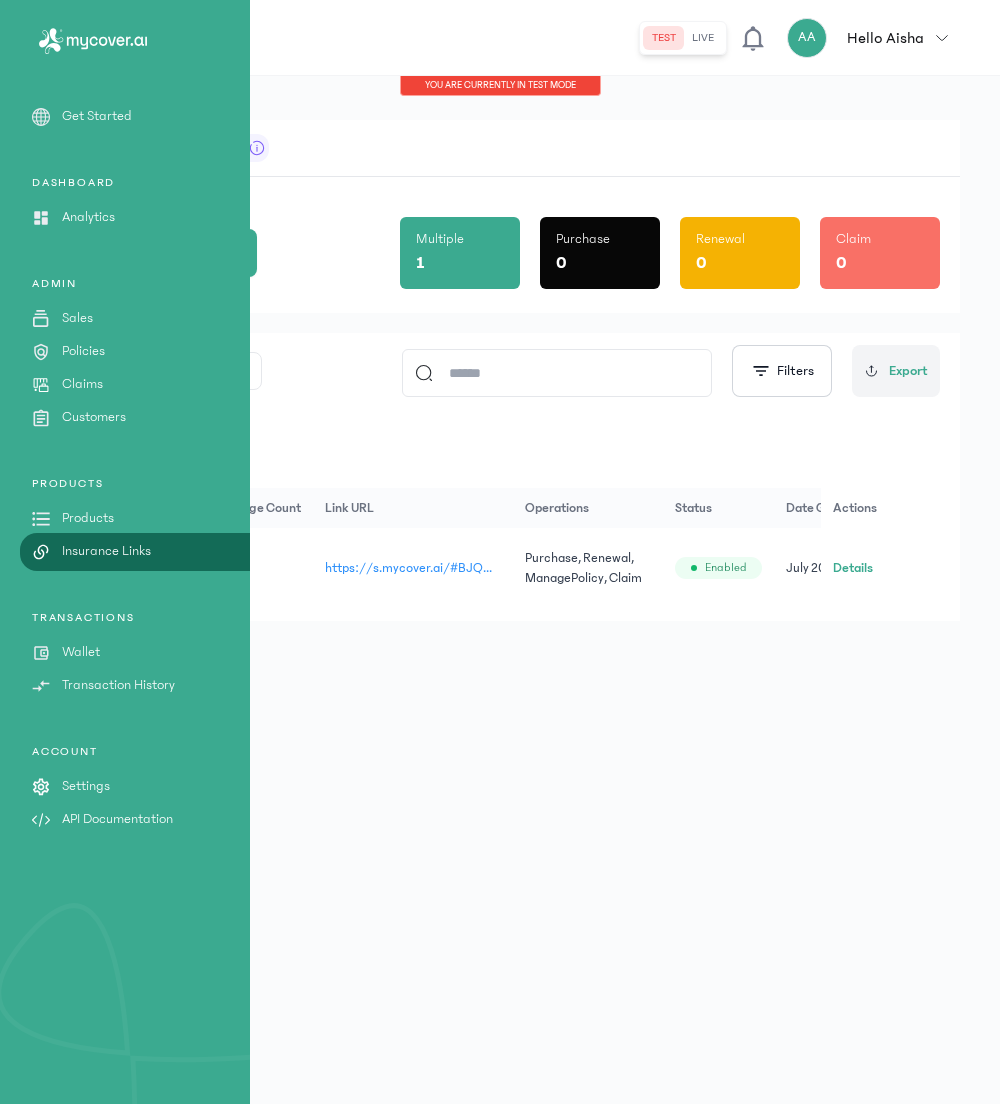 click on "API Documentation" at bounding box center [117, 819] 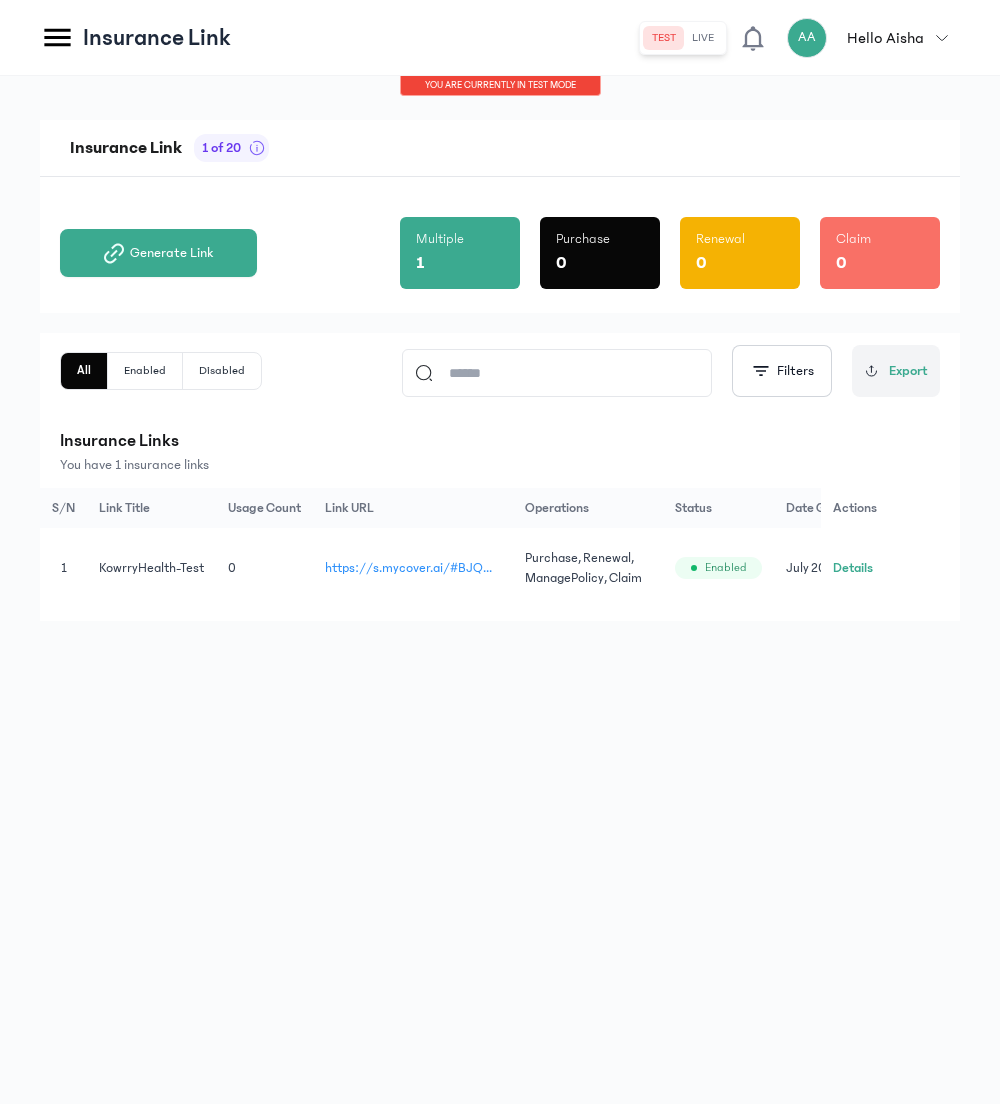 click 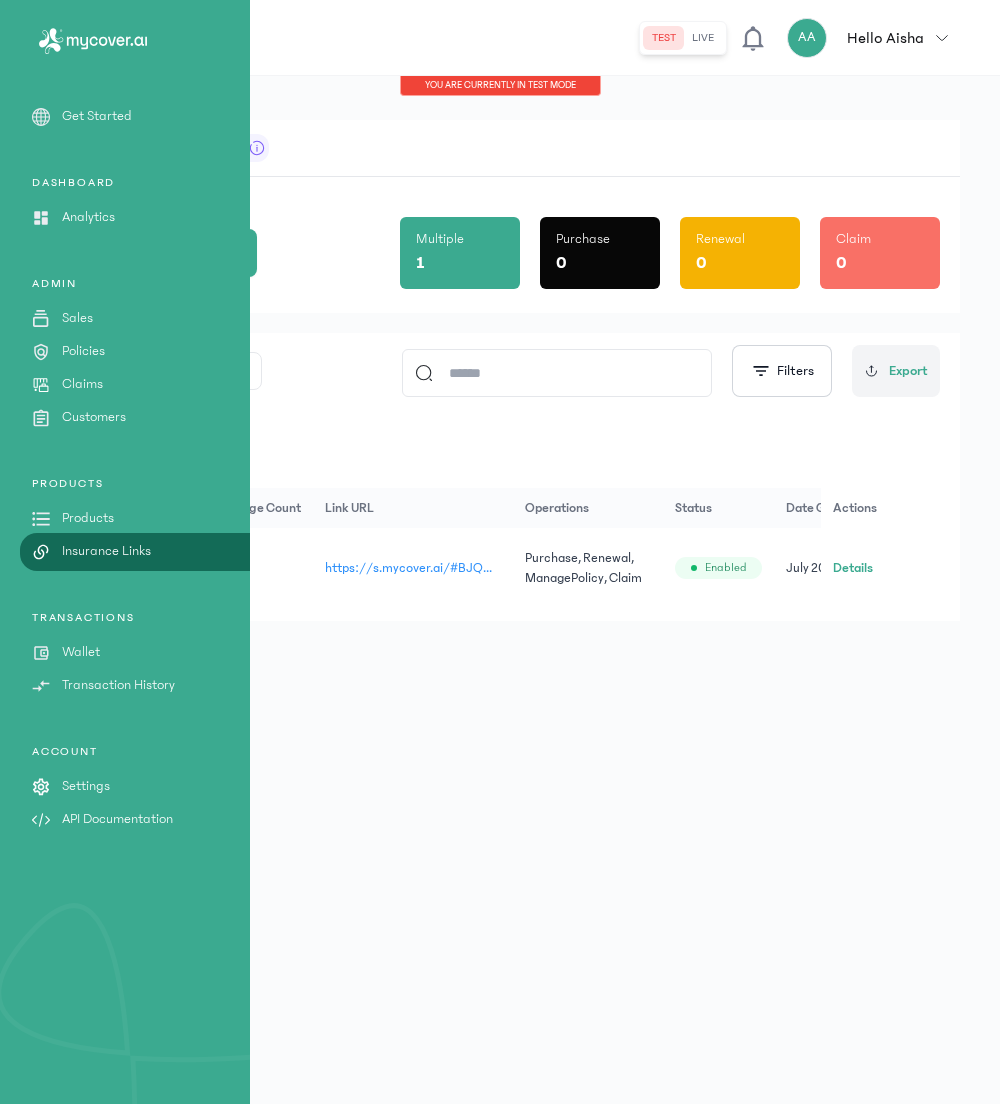 click on "Settings" at bounding box center (86, 786) 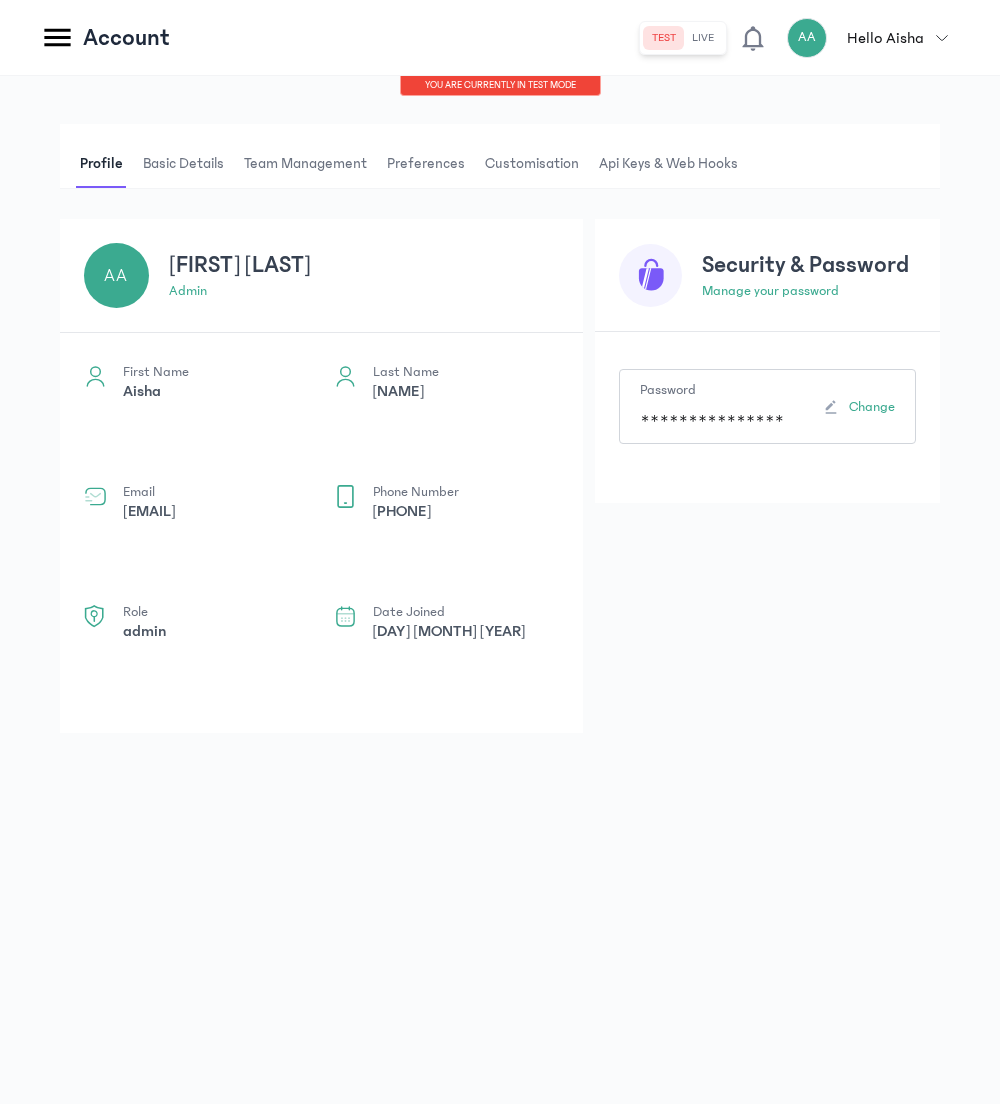 click on "Api Keys & Web hooks" at bounding box center (668, 164) 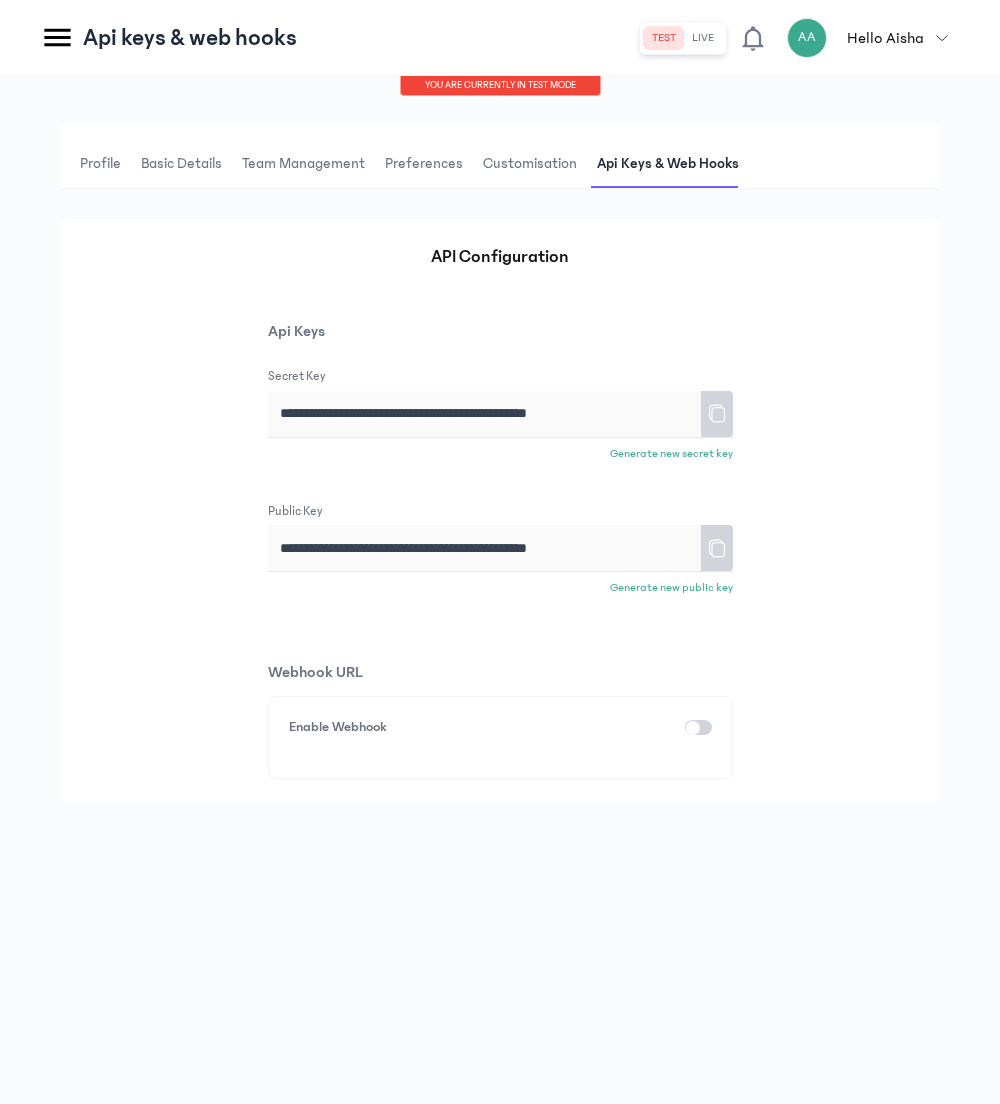 click 